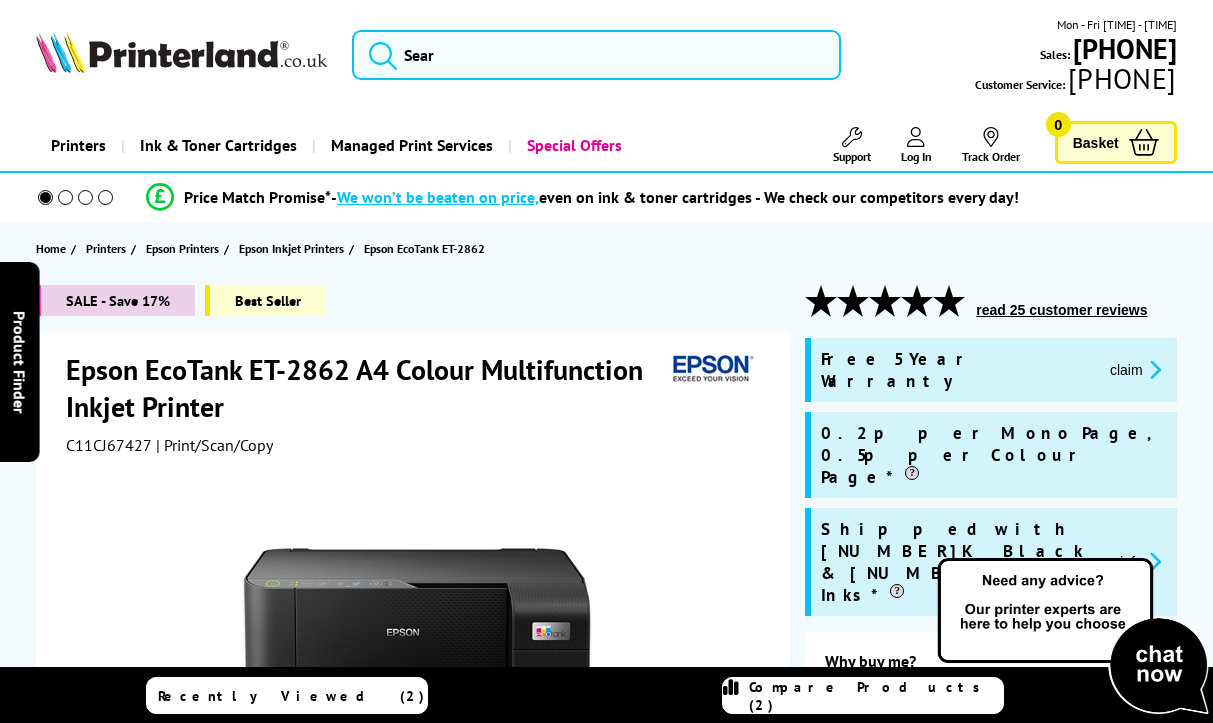 scroll, scrollTop: 0, scrollLeft: 0, axis: both 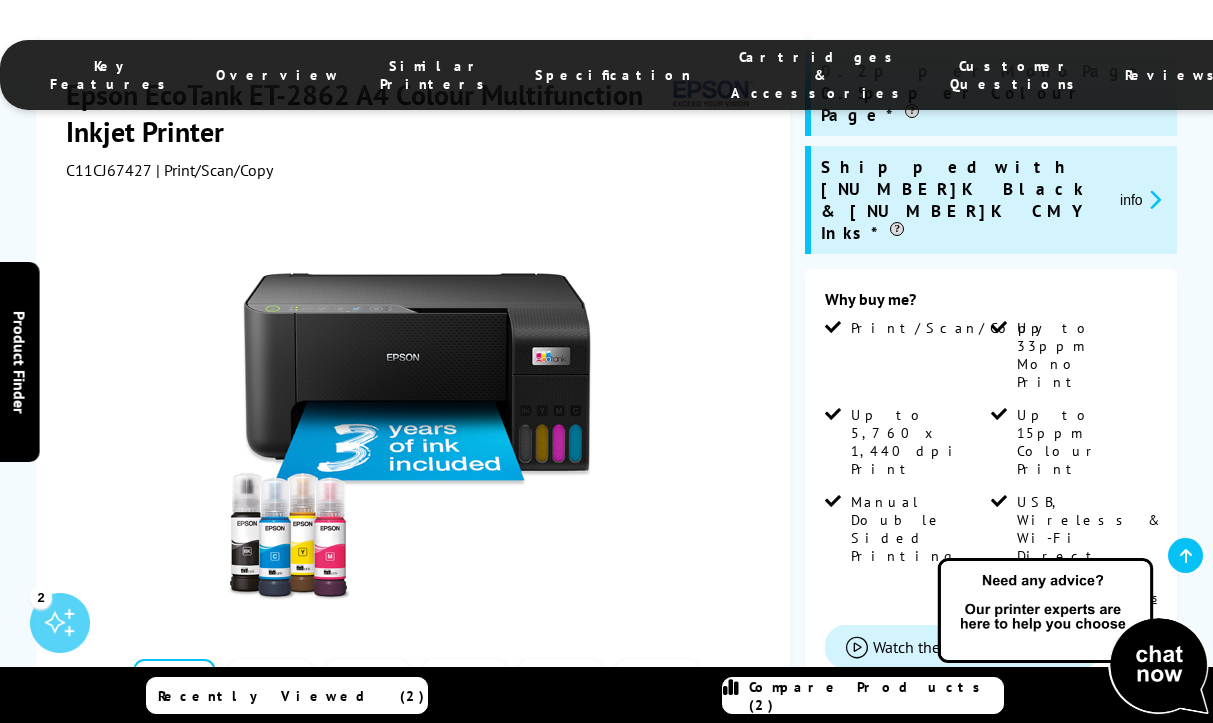 click at bounding box center (857, 625) 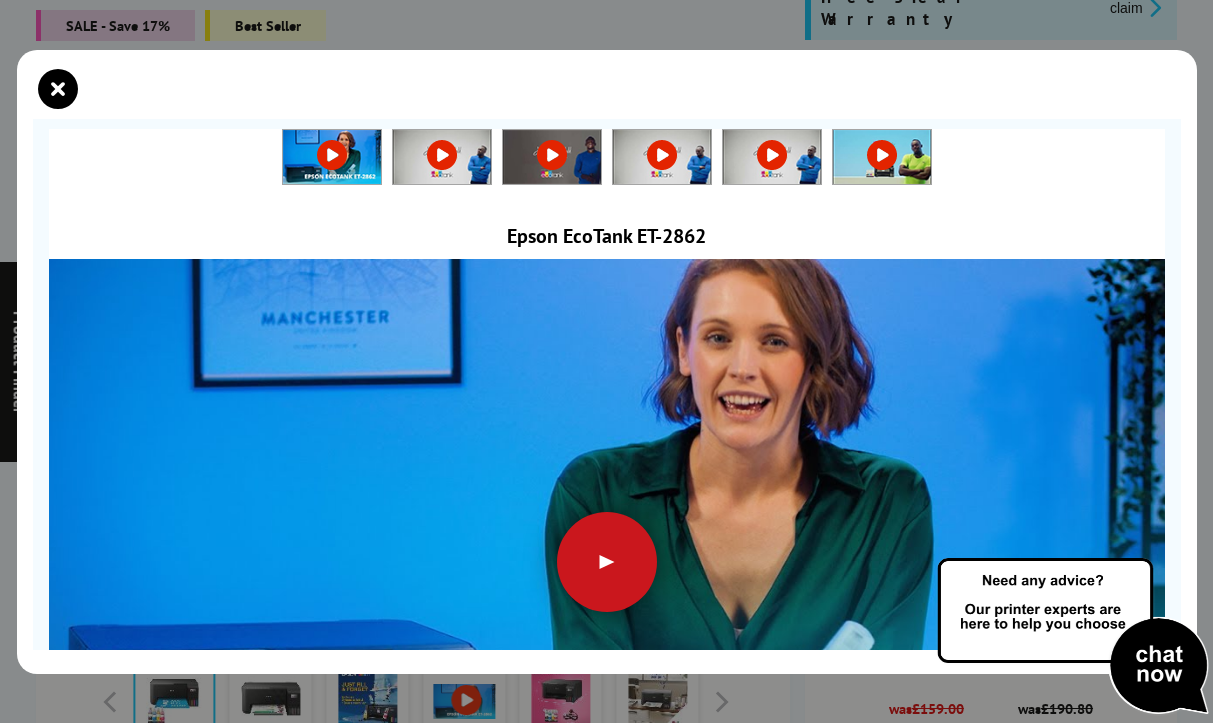 click at bounding box center (607, 562) 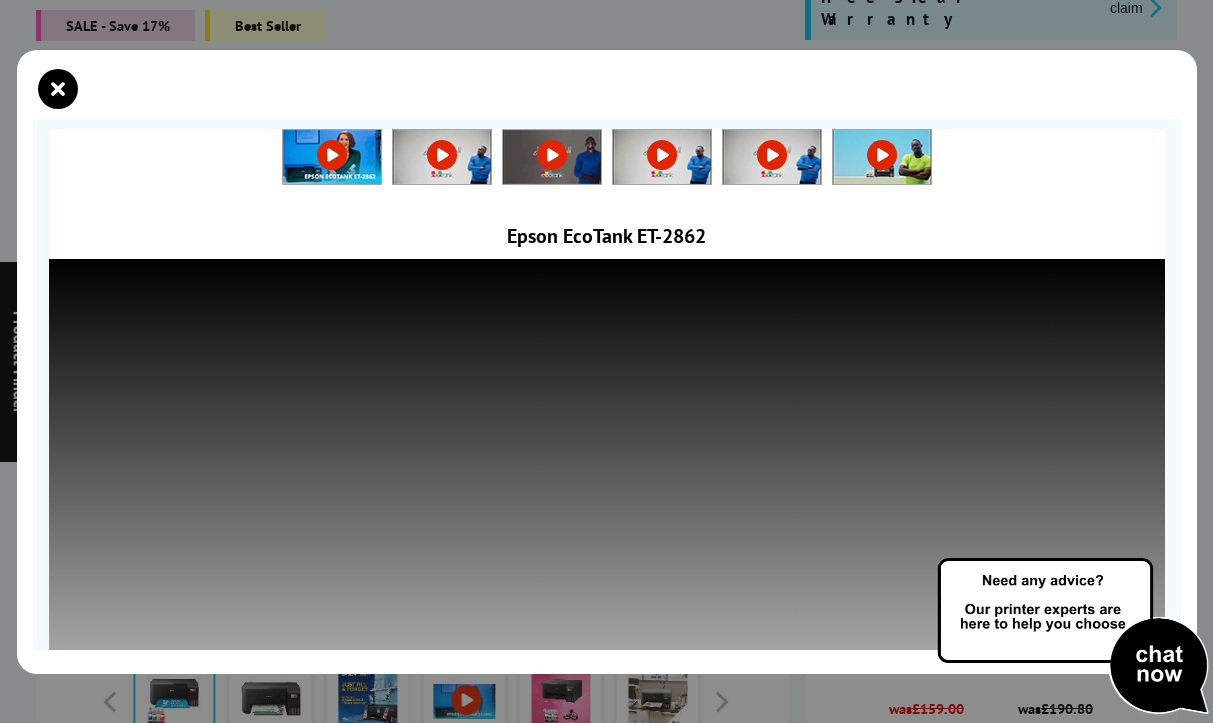 drag, startPoint x: 1181, startPoint y: 447, endPoint x: 1184, endPoint y: 481, distance: 34.132095 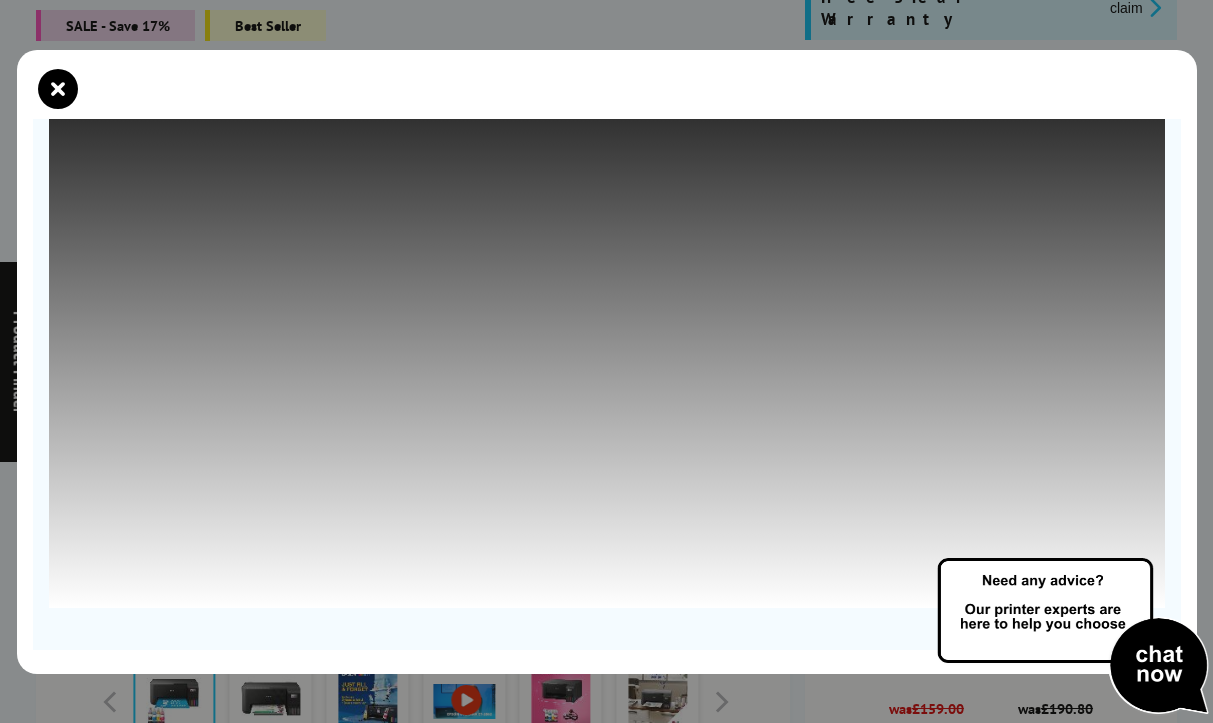 scroll, scrollTop: 257, scrollLeft: 0, axis: vertical 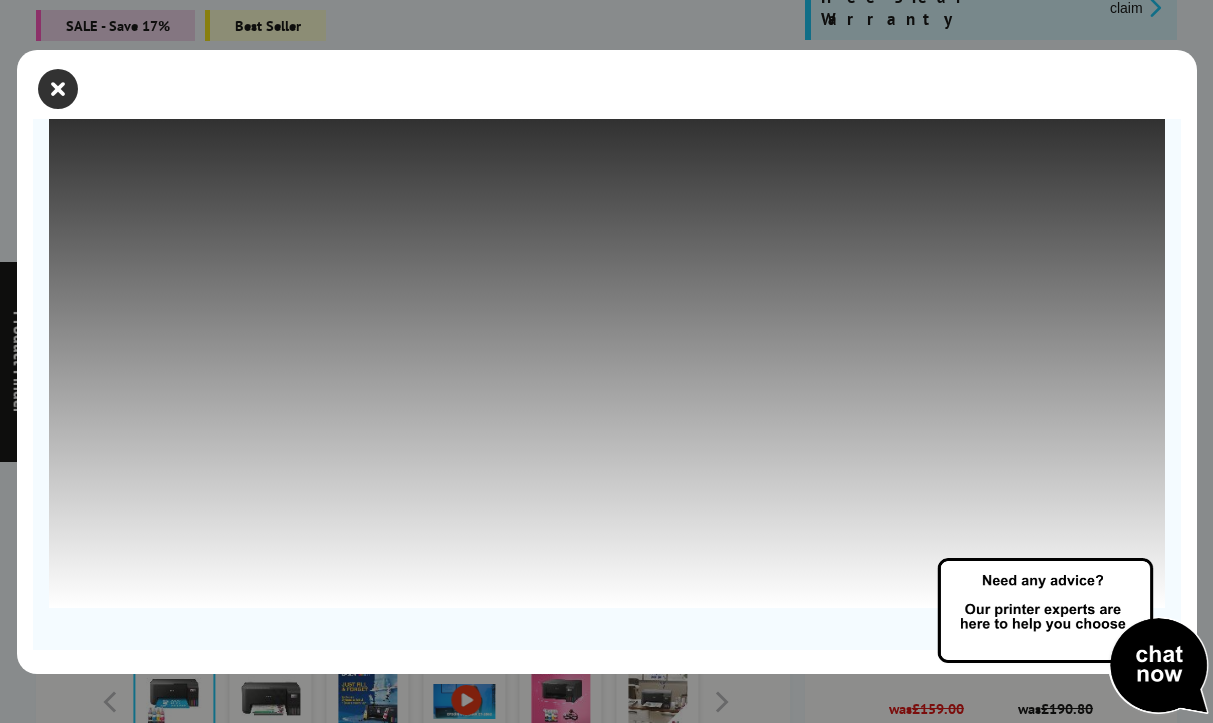click at bounding box center (58, 89) 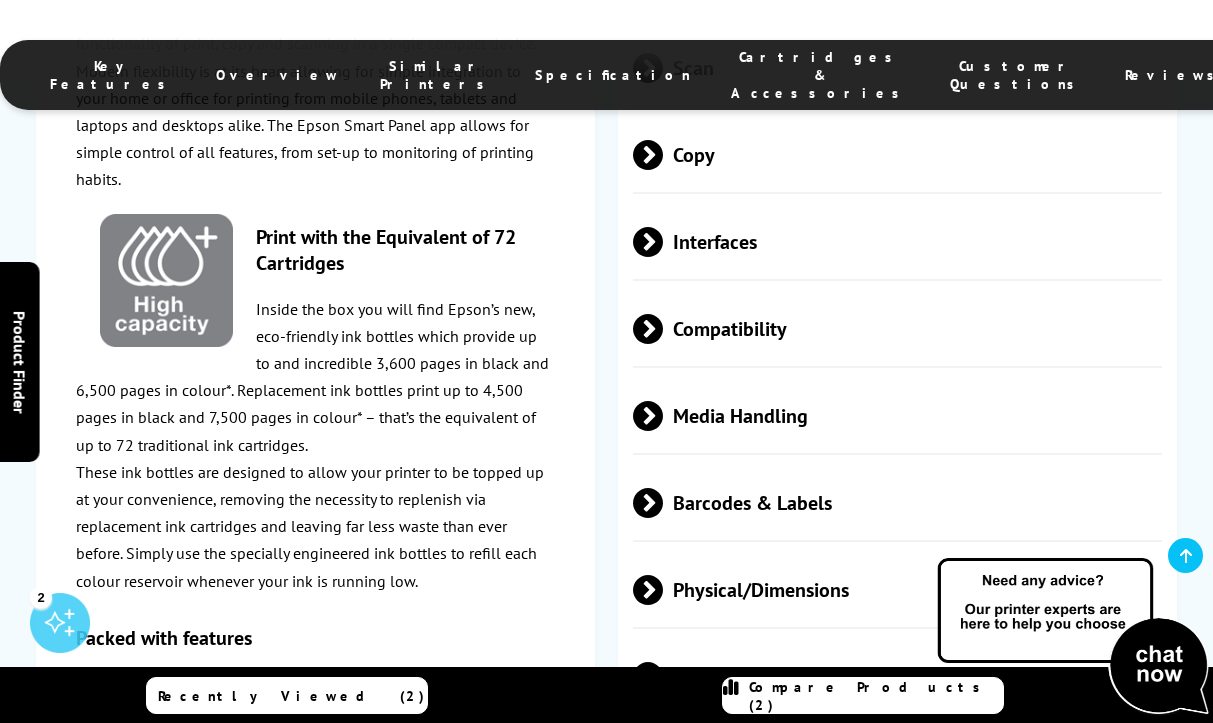 scroll, scrollTop: 3634, scrollLeft: 0, axis: vertical 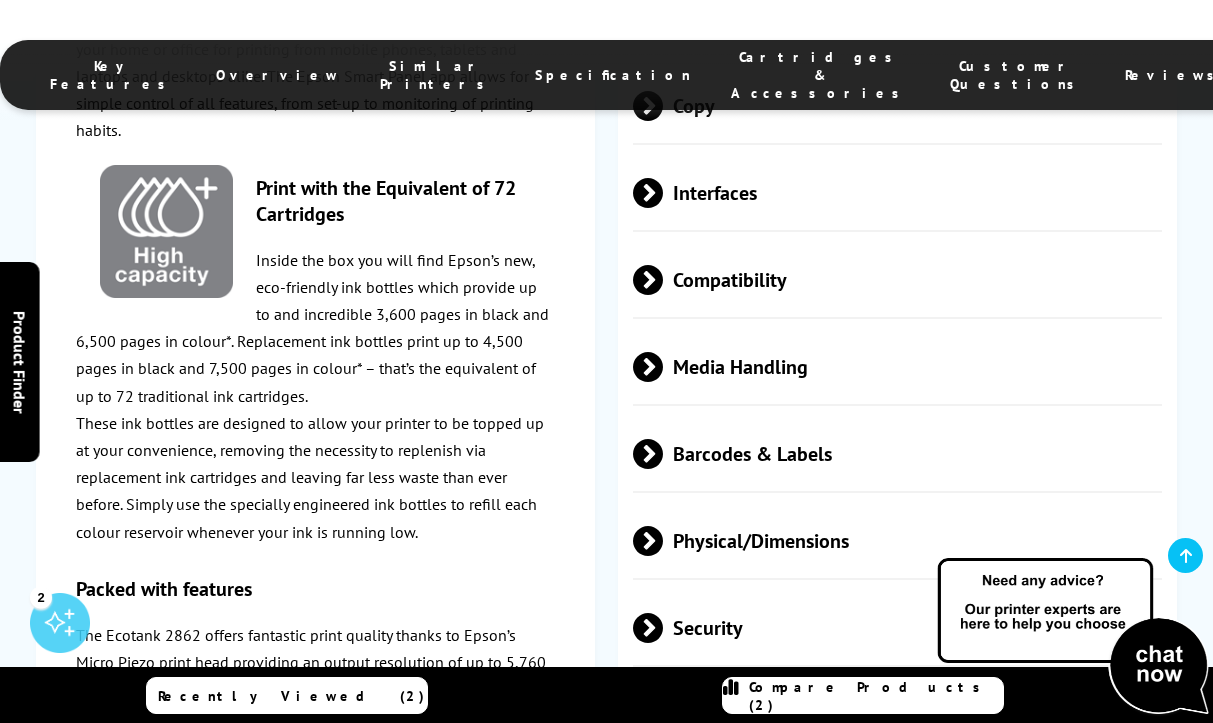 click at bounding box center [663, 885] 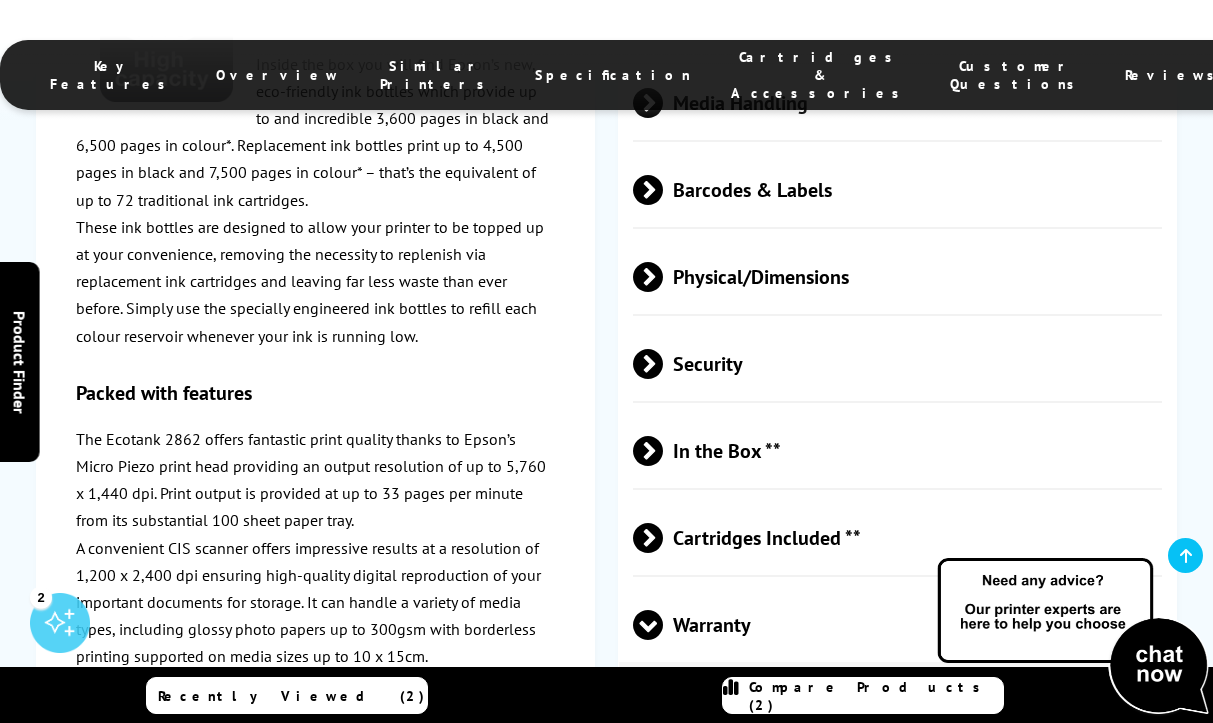 scroll, scrollTop: 3906, scrollLeft: 0, axis: vertical 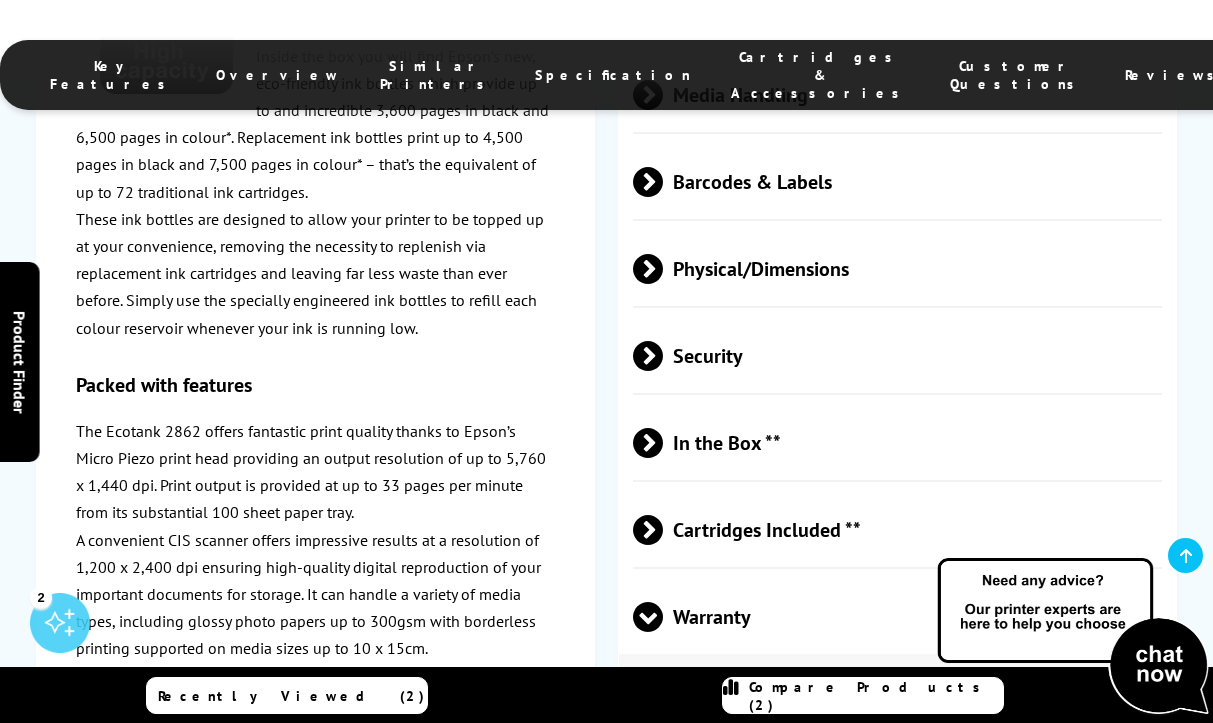 click at bounding box center (648, 628) 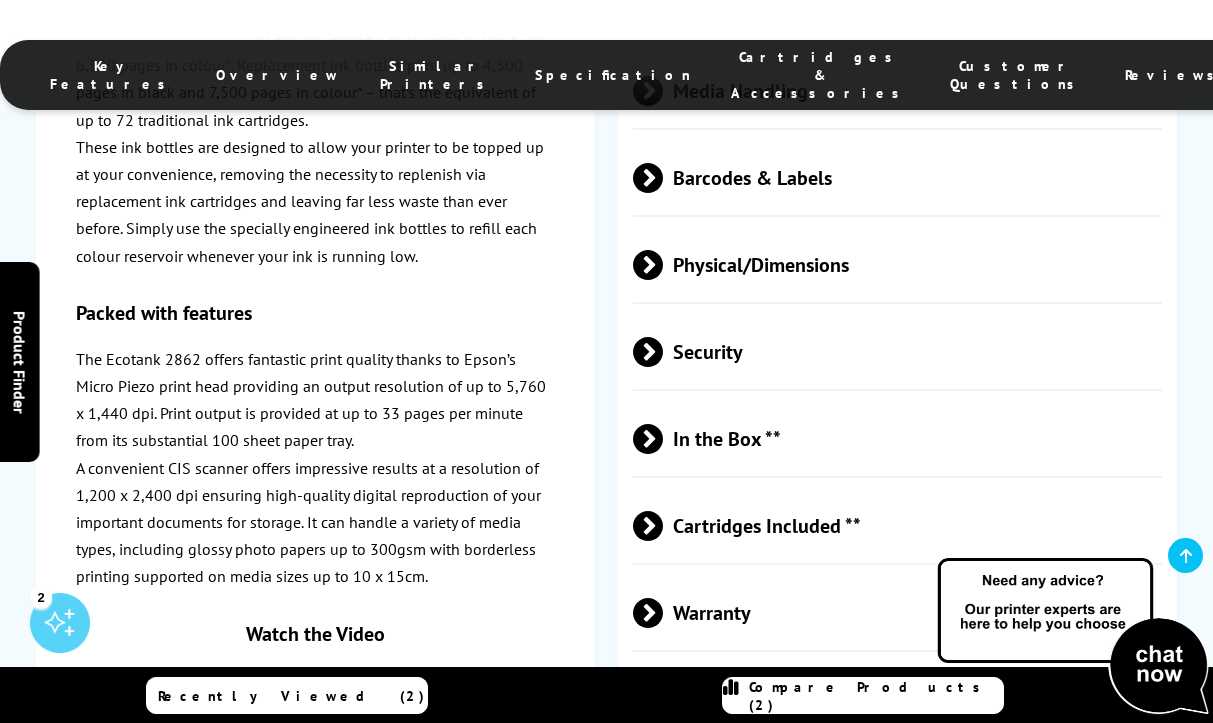 click at bounding box center (663, 700) 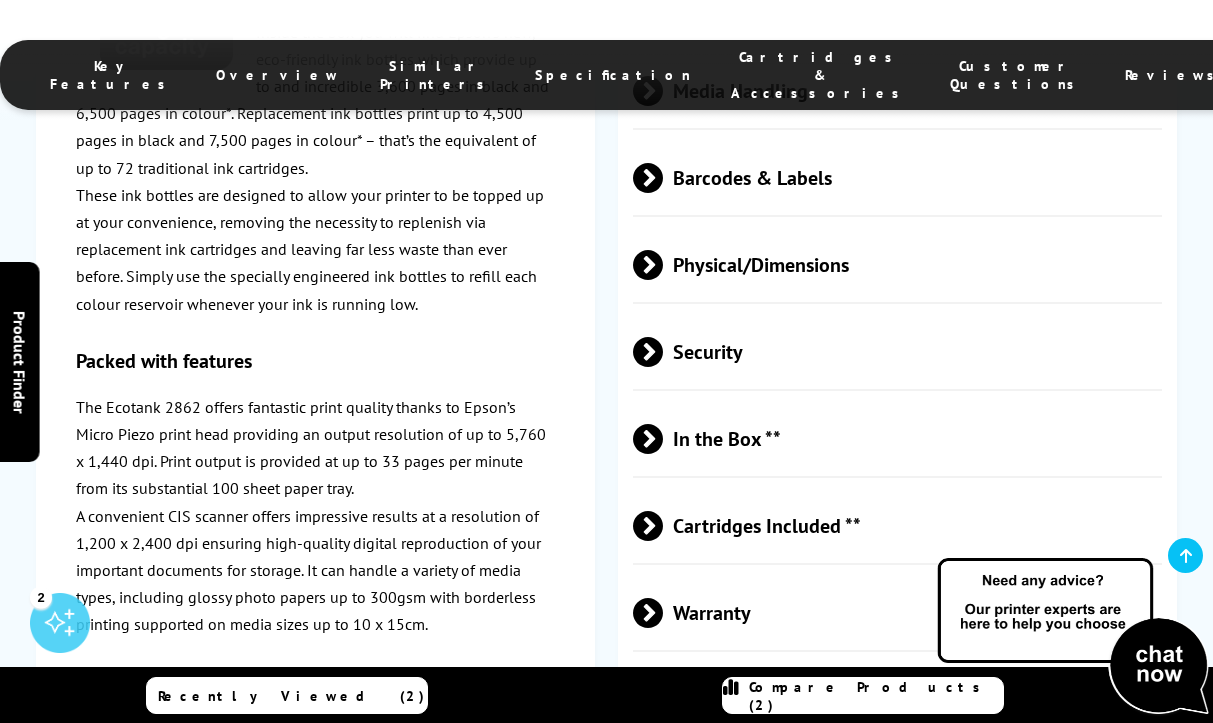 click at bounding box center (648, 715) 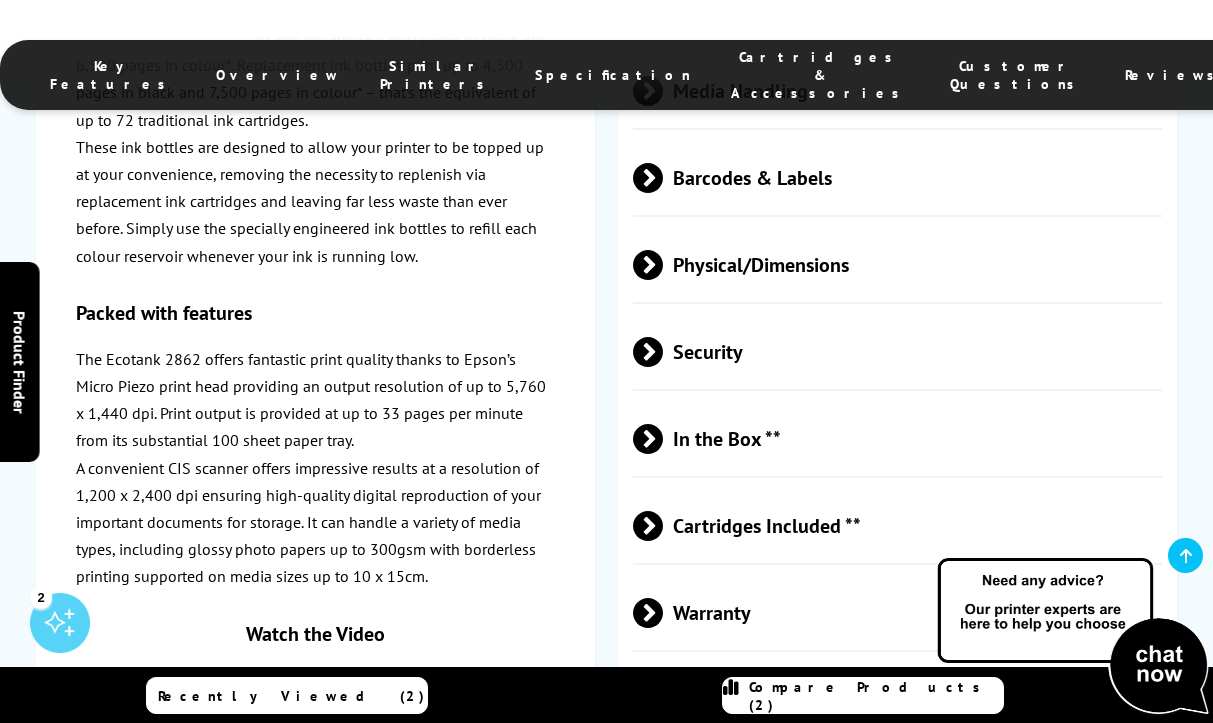 click at bounding box center (663, 787) 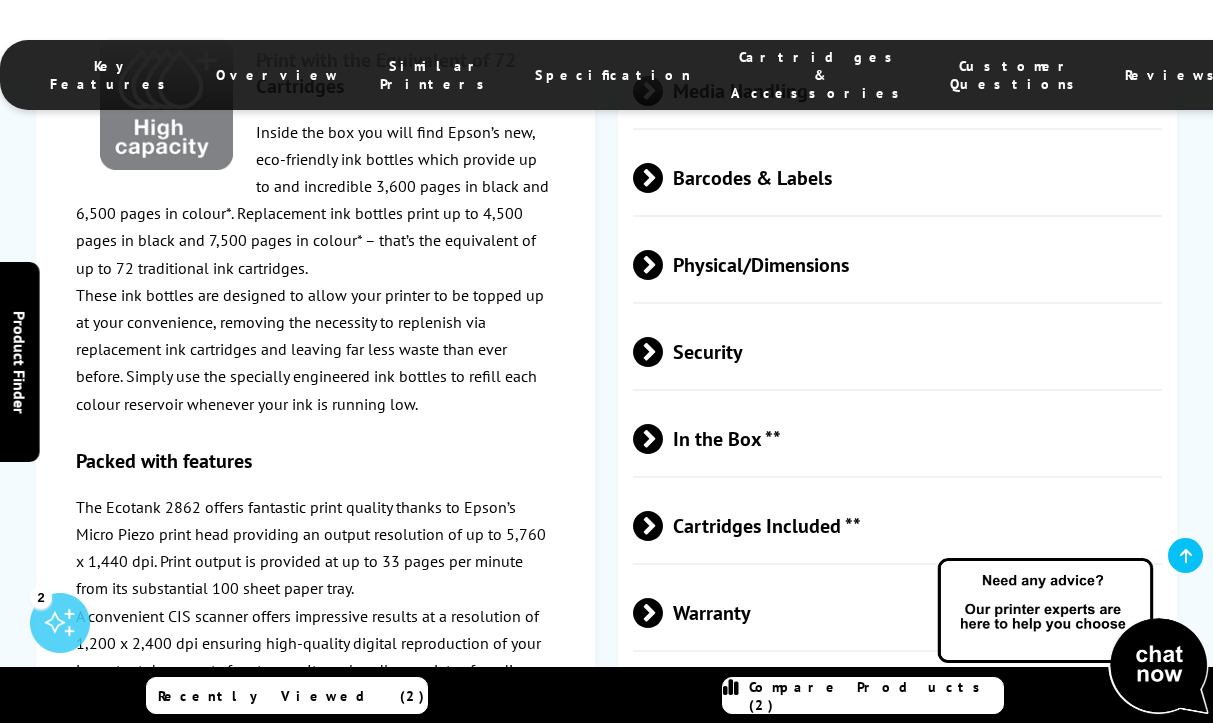 click at bounding box center [648, 802] 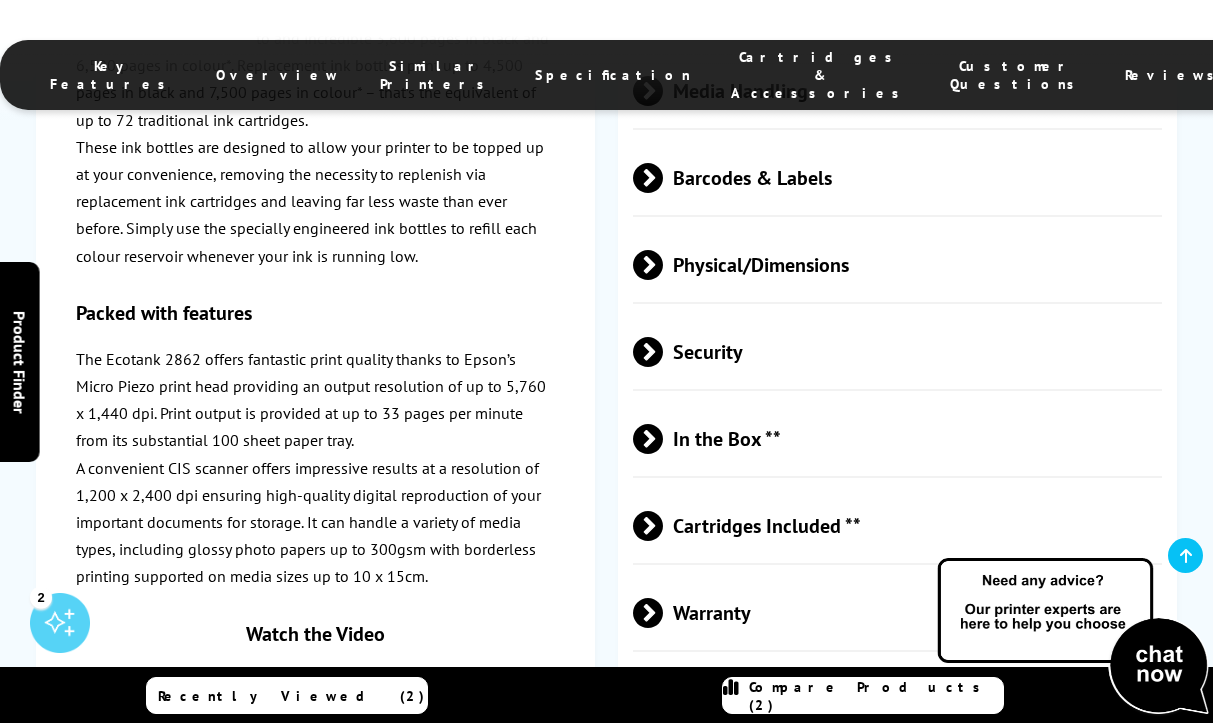 click at bounding box center (663, 526) 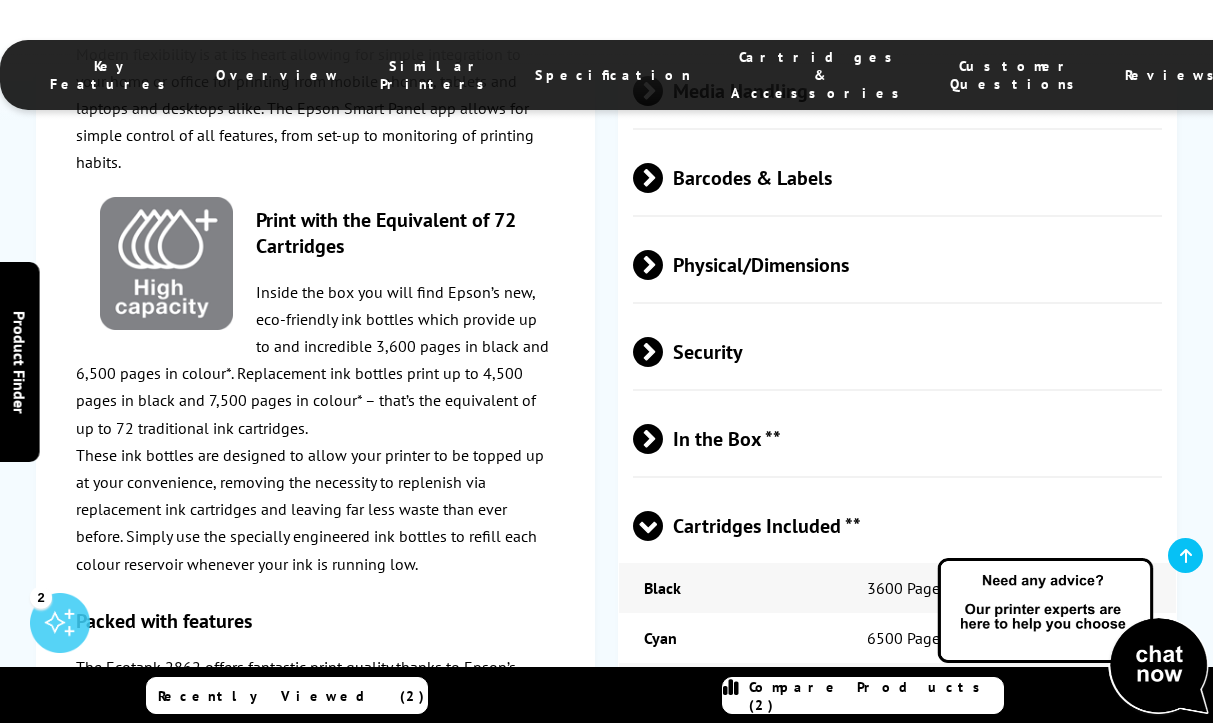 click at bounding box center (648, 541) 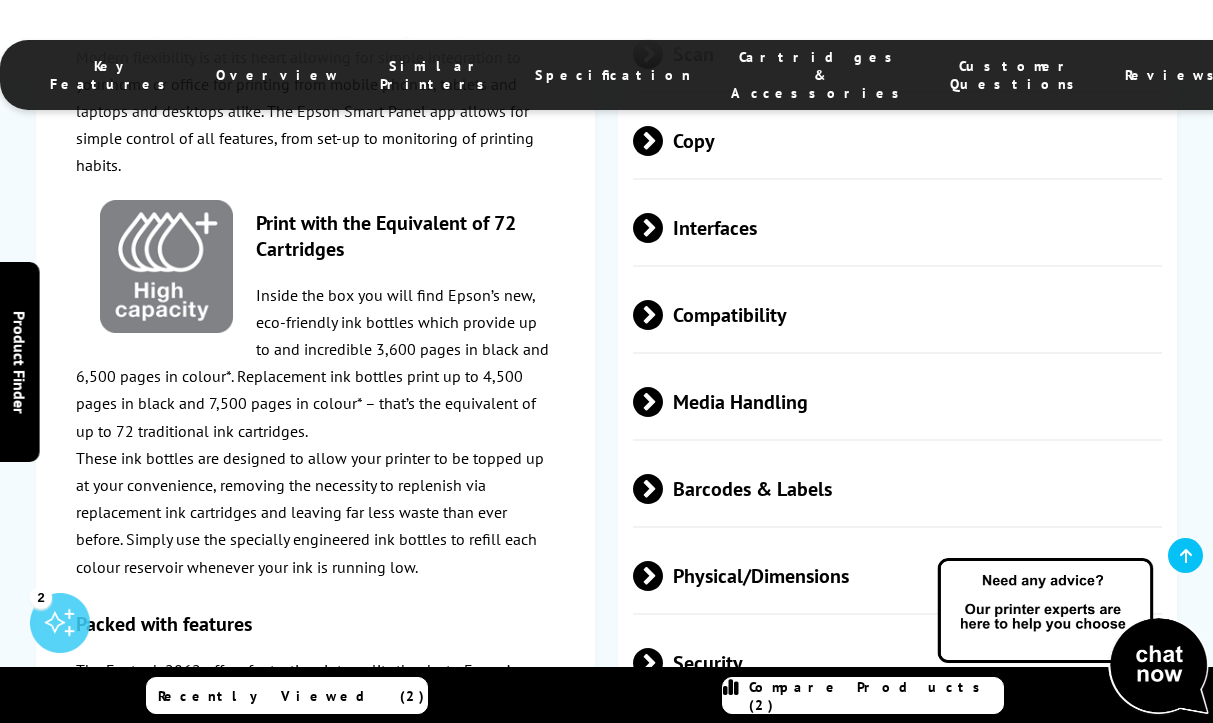 scroll, scrollTop: 3590, scrollLeft: 0, axis: vertical 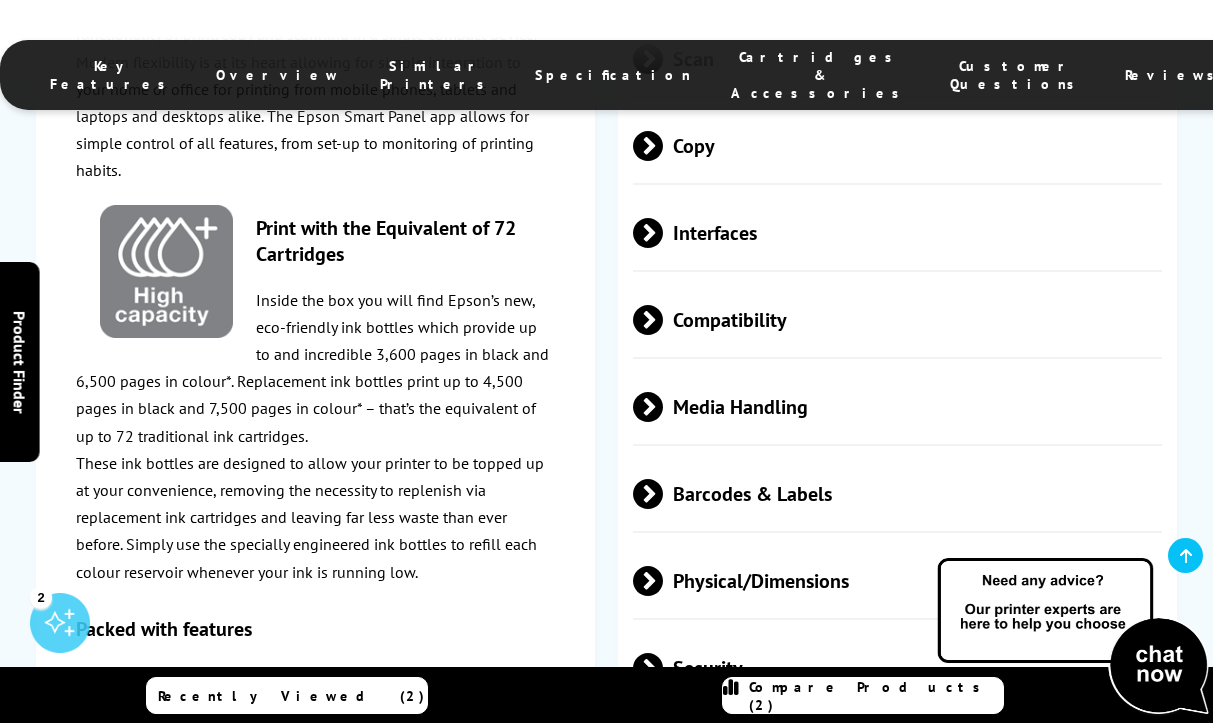click at bounding box center (663, 668) 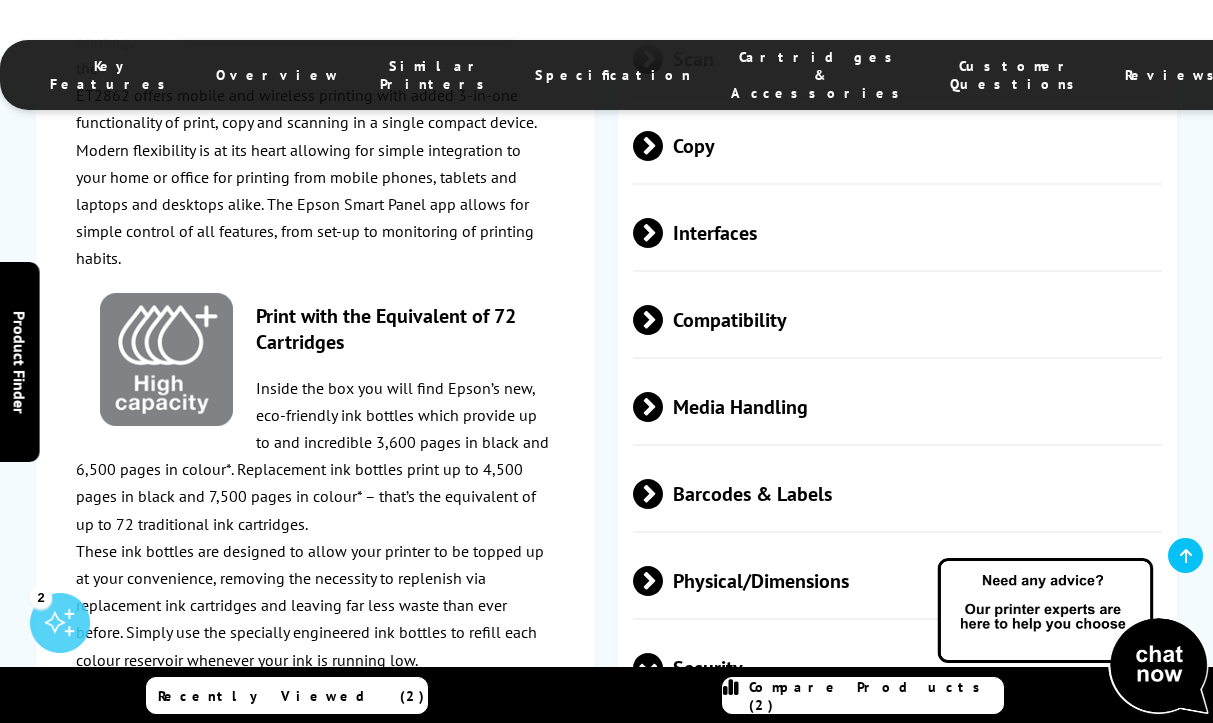 click at bounding box center (648, 683) 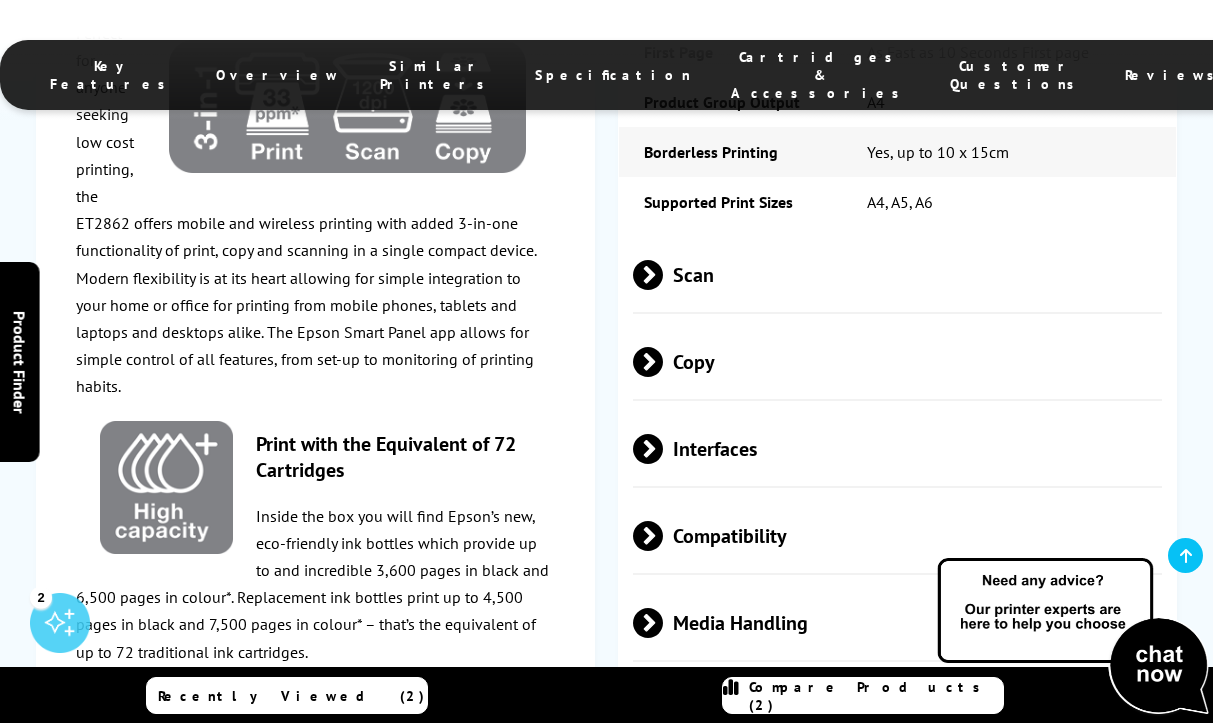 scroll, scrollTop: 3369, scrollLeft: 0, axis: vertical 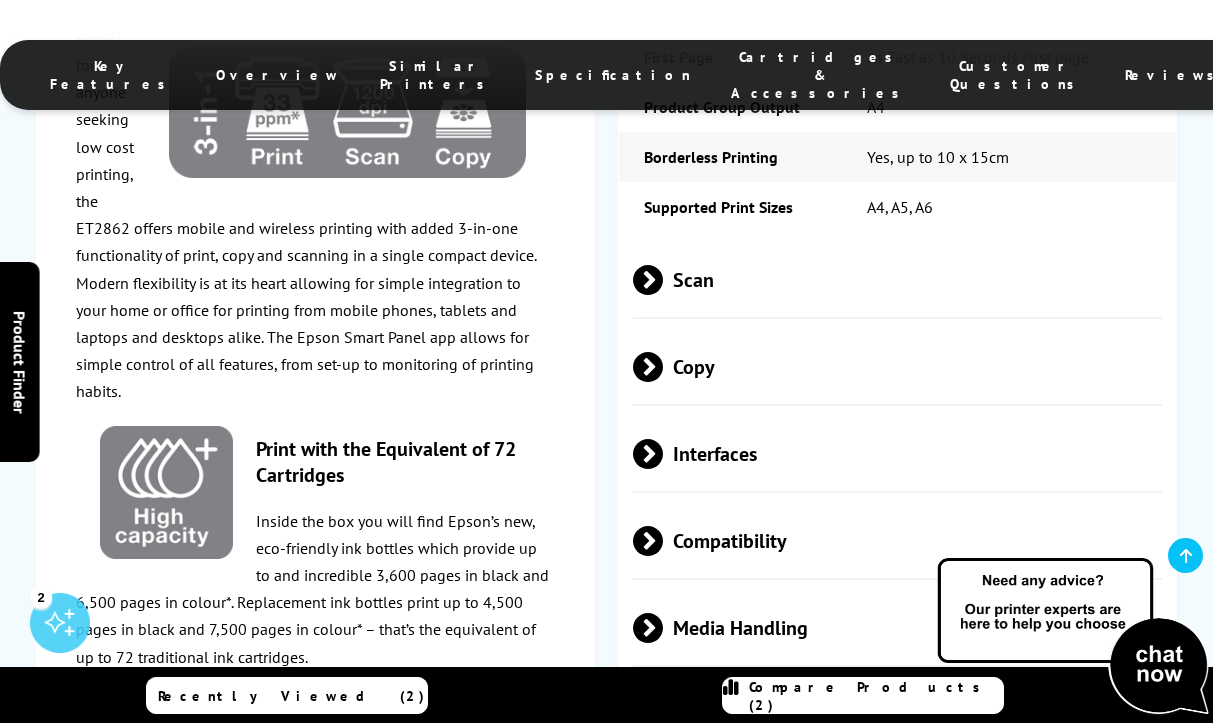 click at bounding box center (663, 628) 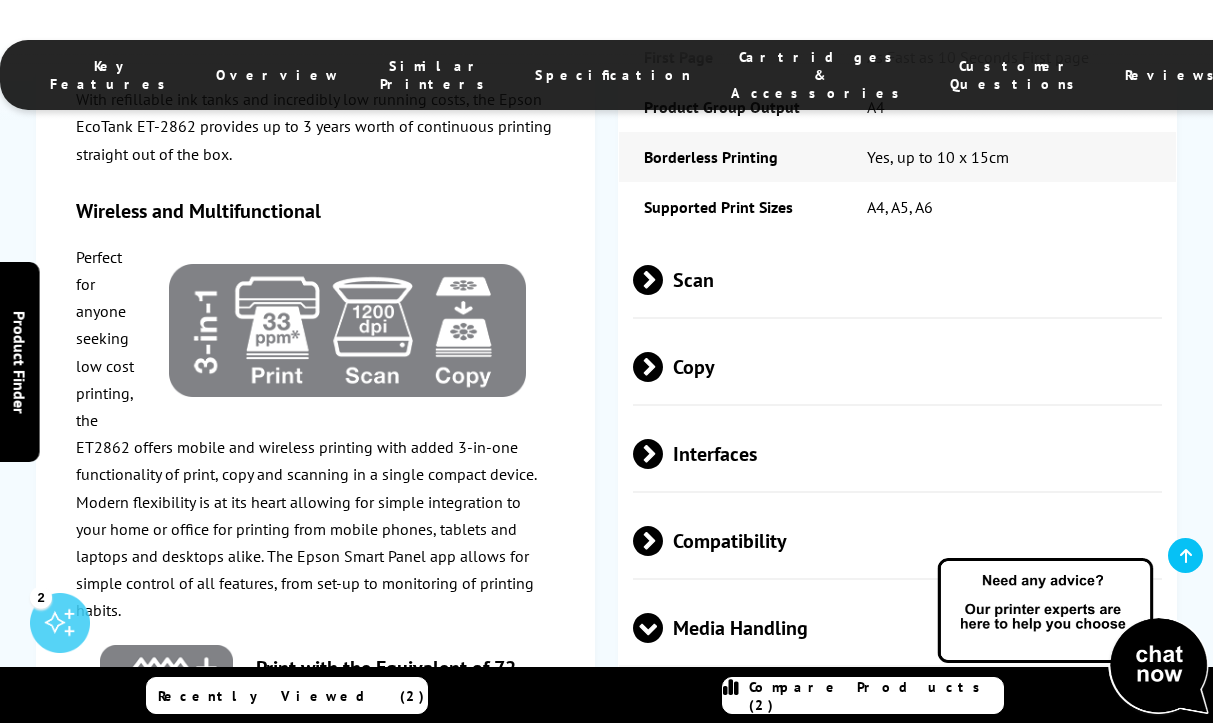 click at bounding box center (648, 643) 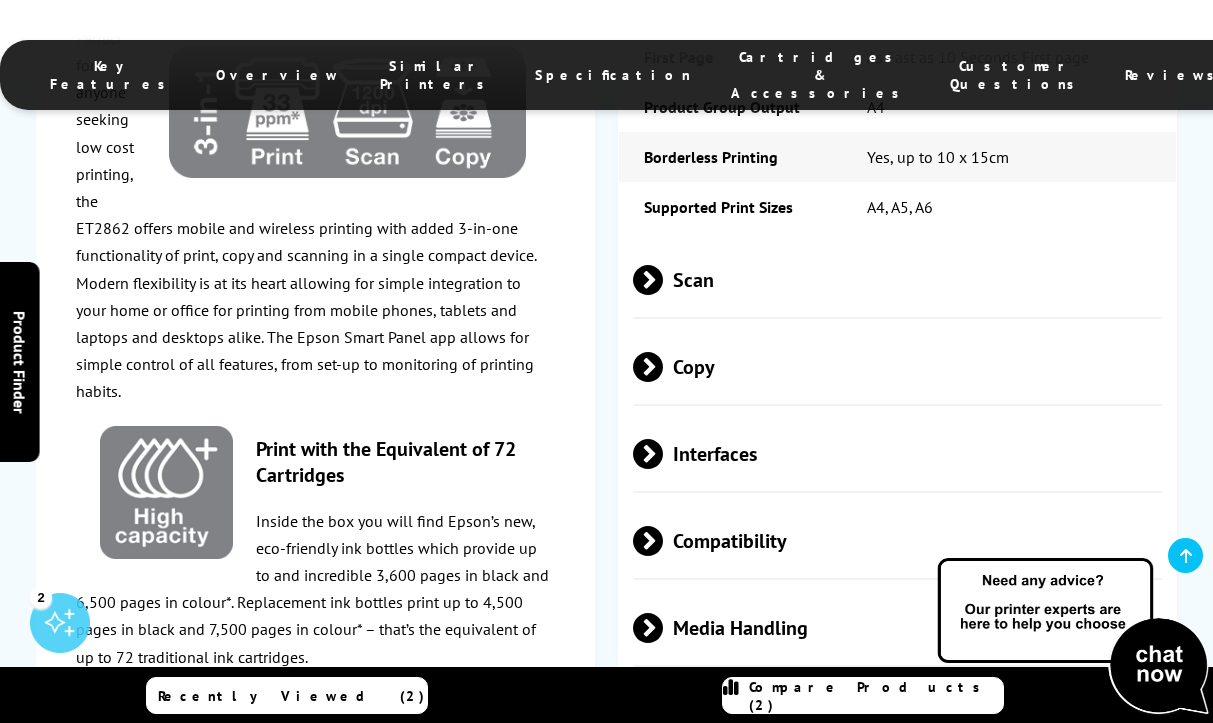 click on "Compatibility" at bounding box center [897, 540] 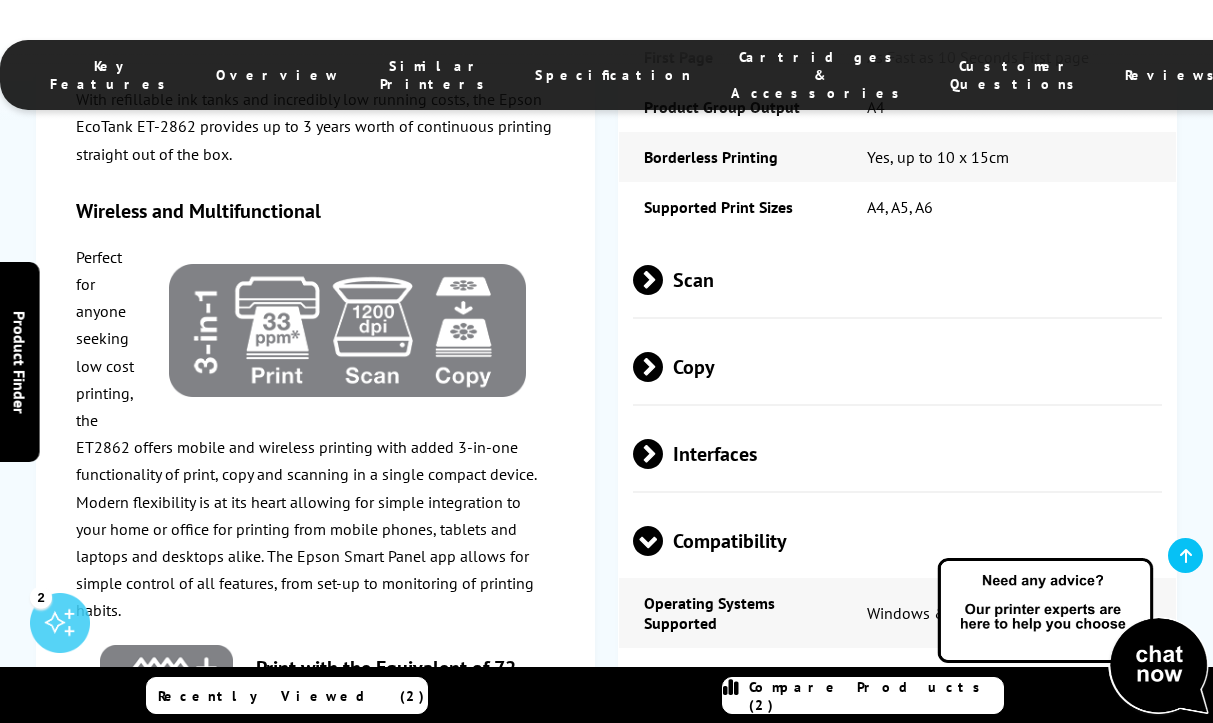 click on "Compatibility" at bounding box center (897, 540) 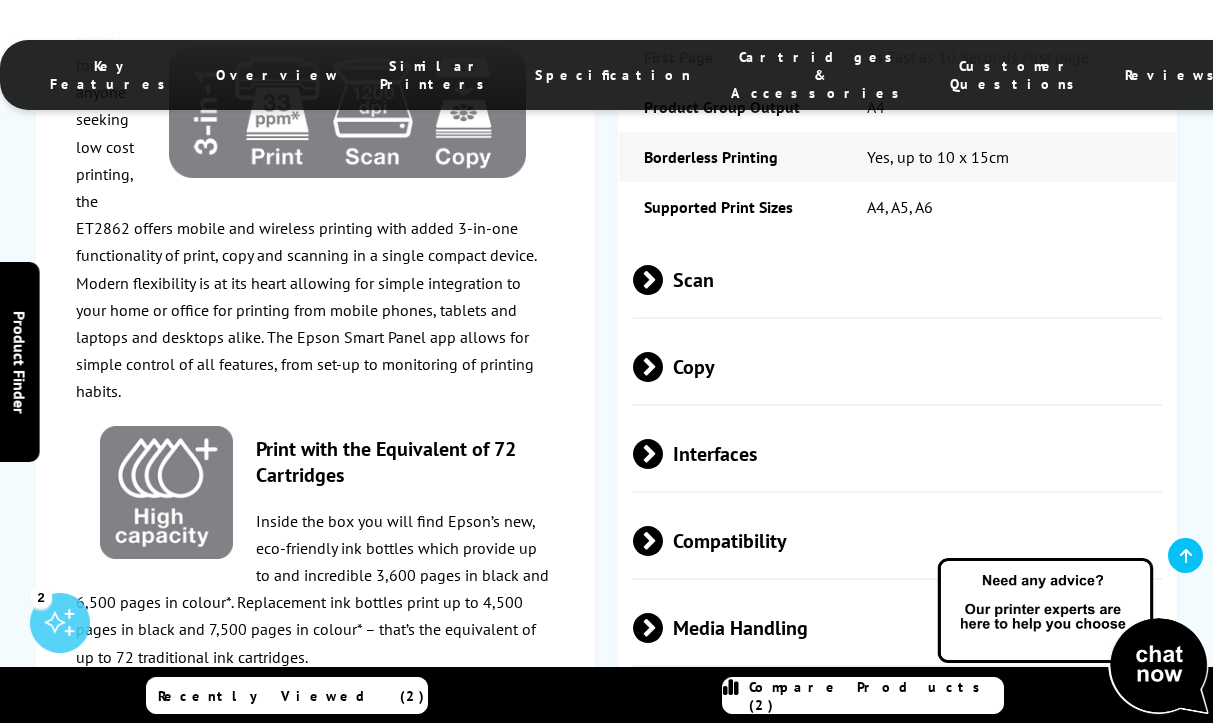 click at bounding box center (663, 454) 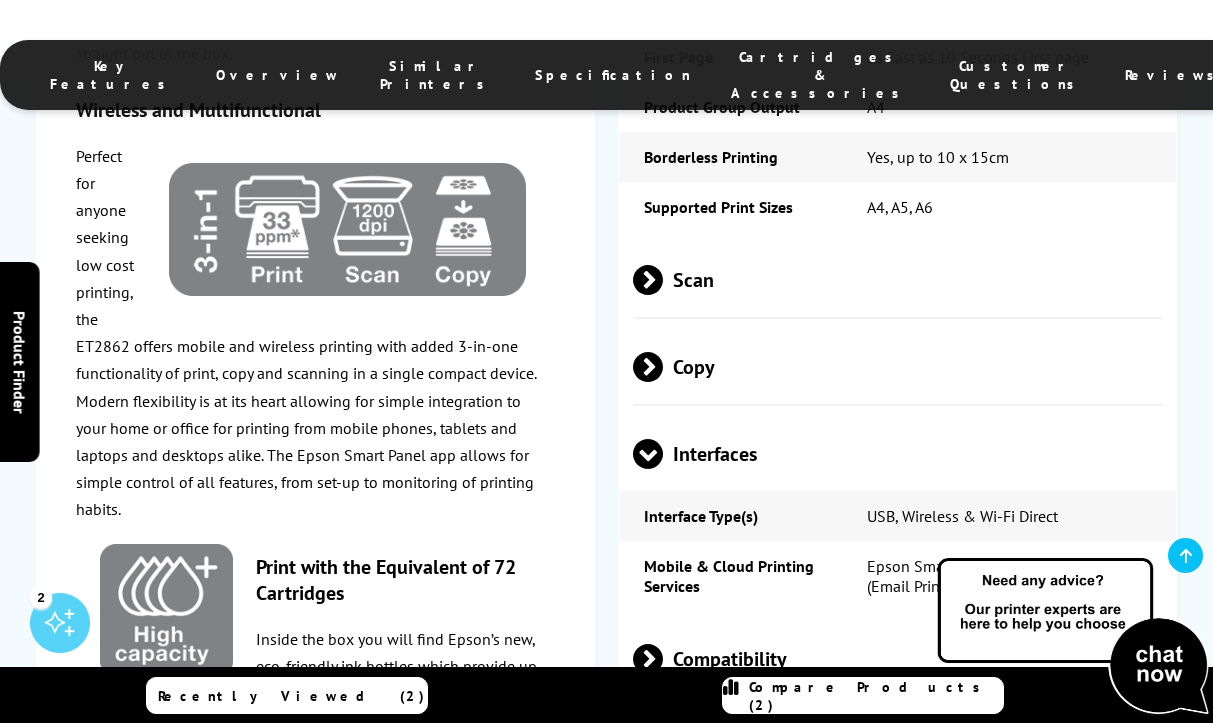 click at bounding box center [648, 469] 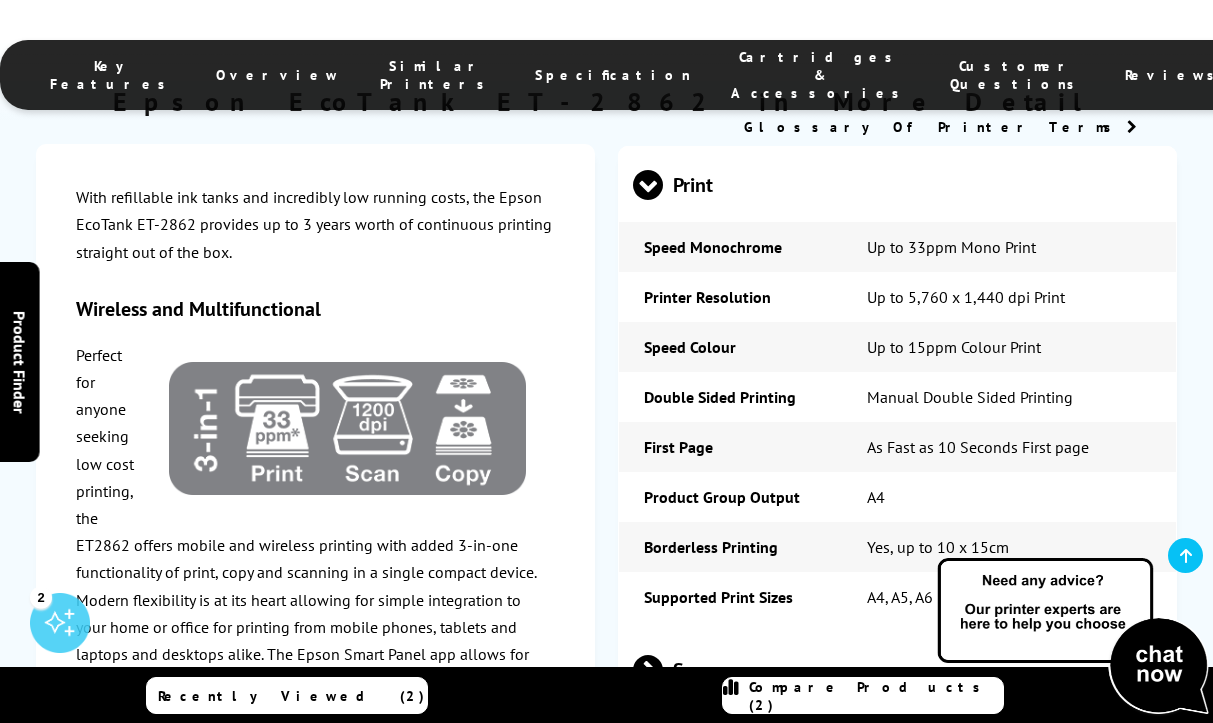 scroll, scrollTop: 2931, scrollLeft: 0, axis: vertical 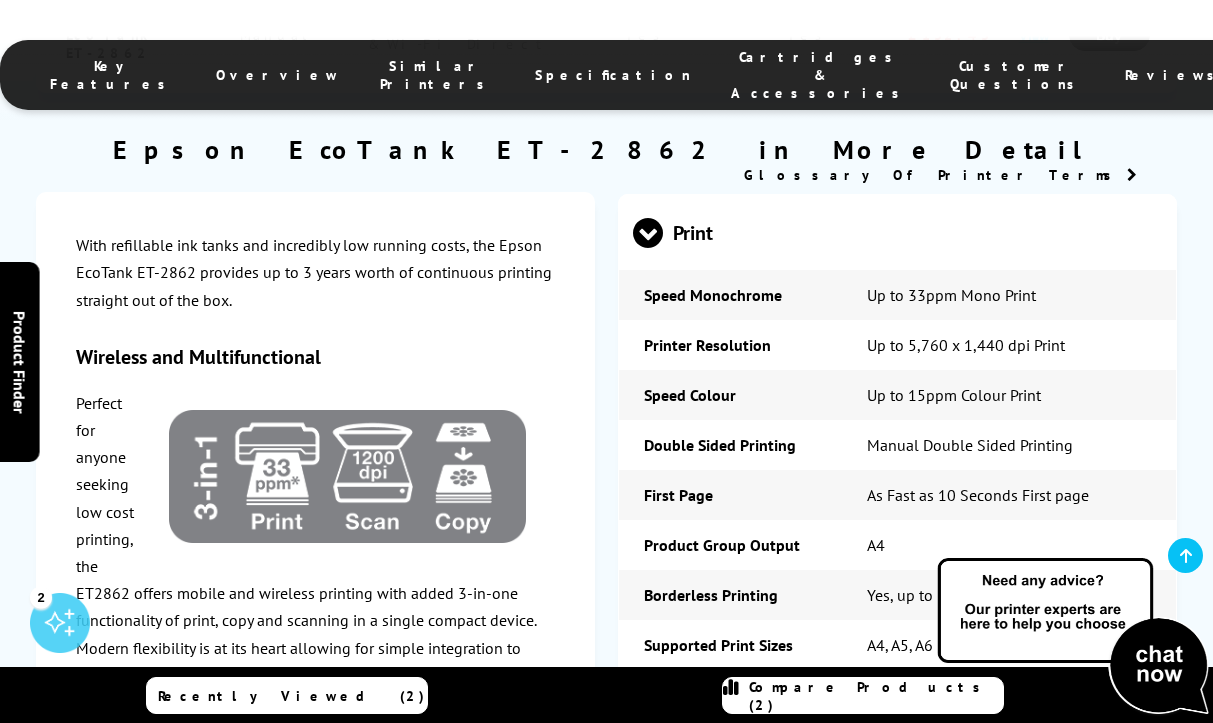 click at bounding box center [663, 805] 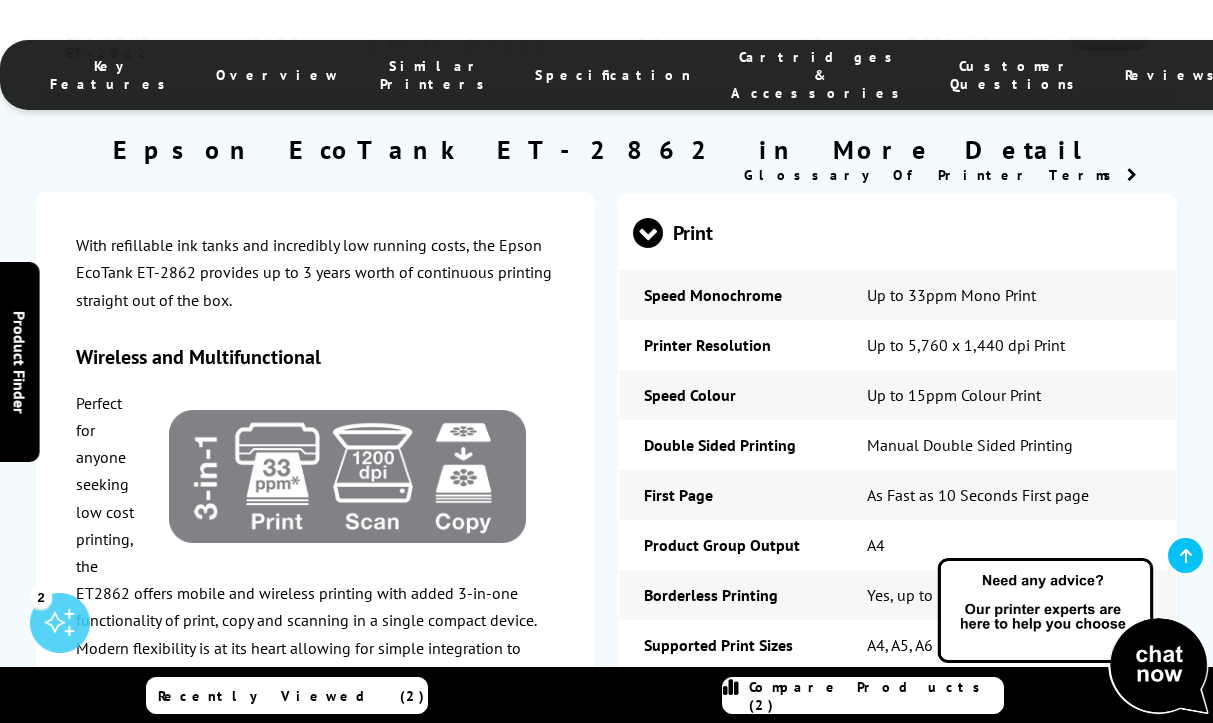 click at bounding box center [648, 820] 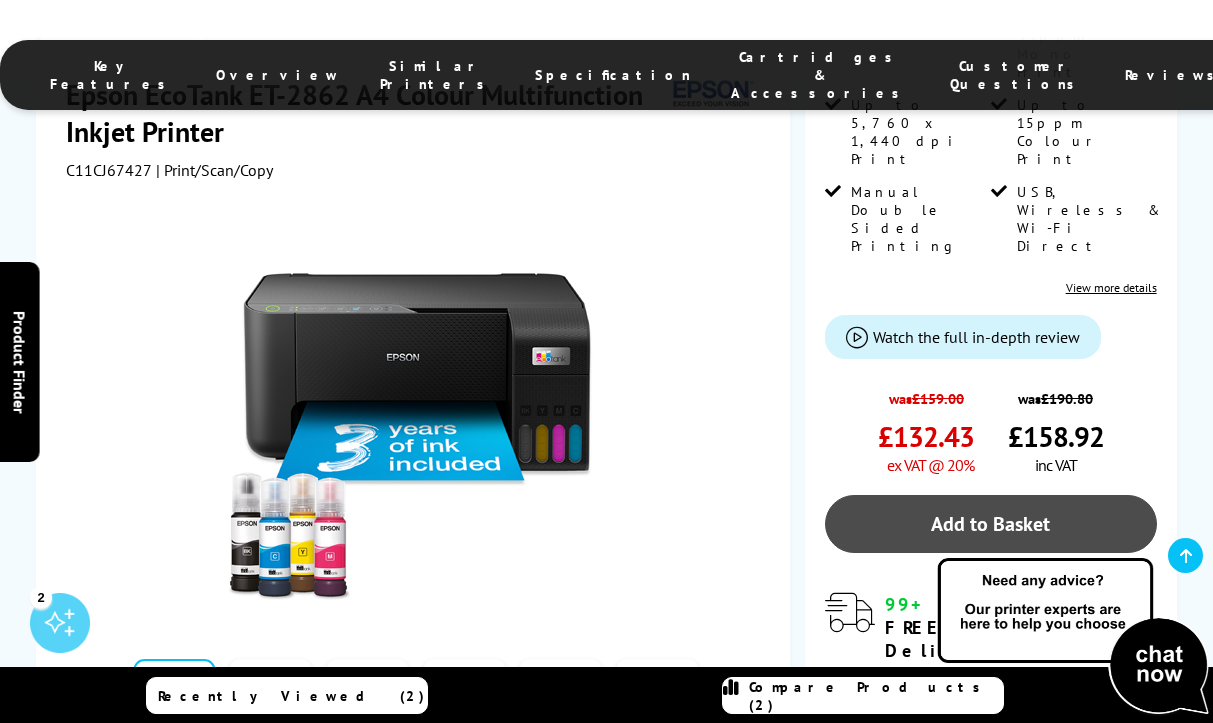 scroll, scrollTop: 685, scrollLeft: 0, axis: vertical 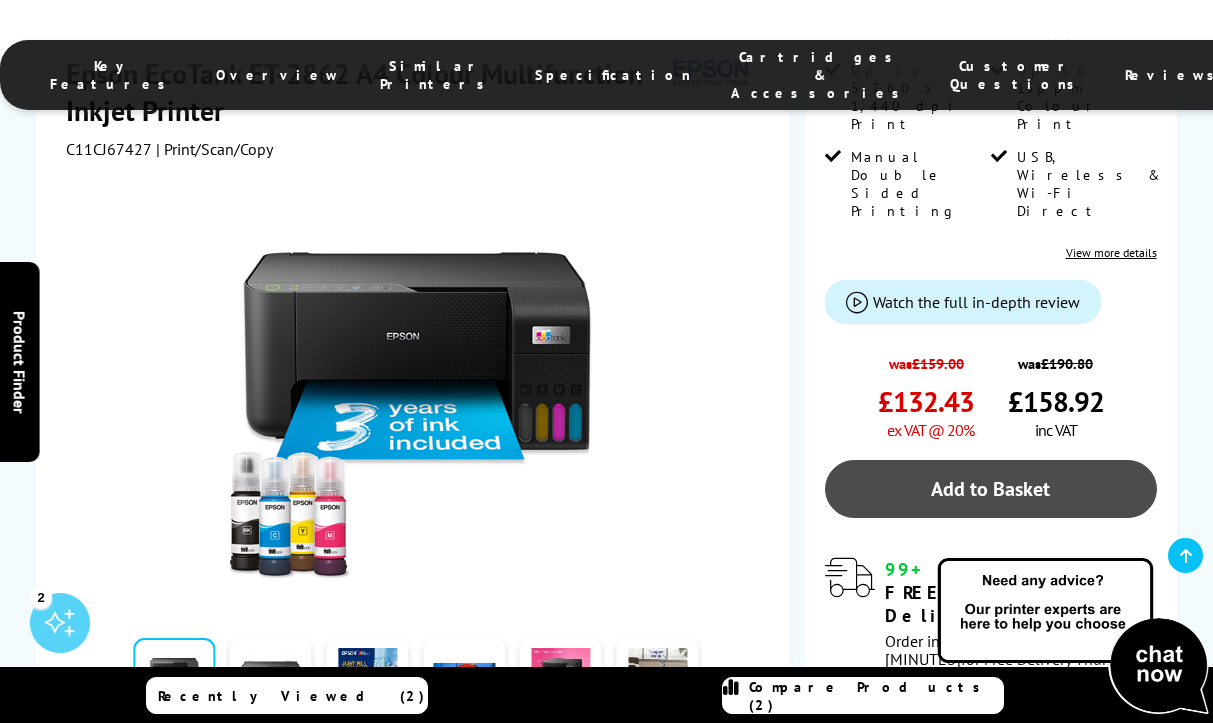 click on "Add to Basket" at bounding box center (990, 489) 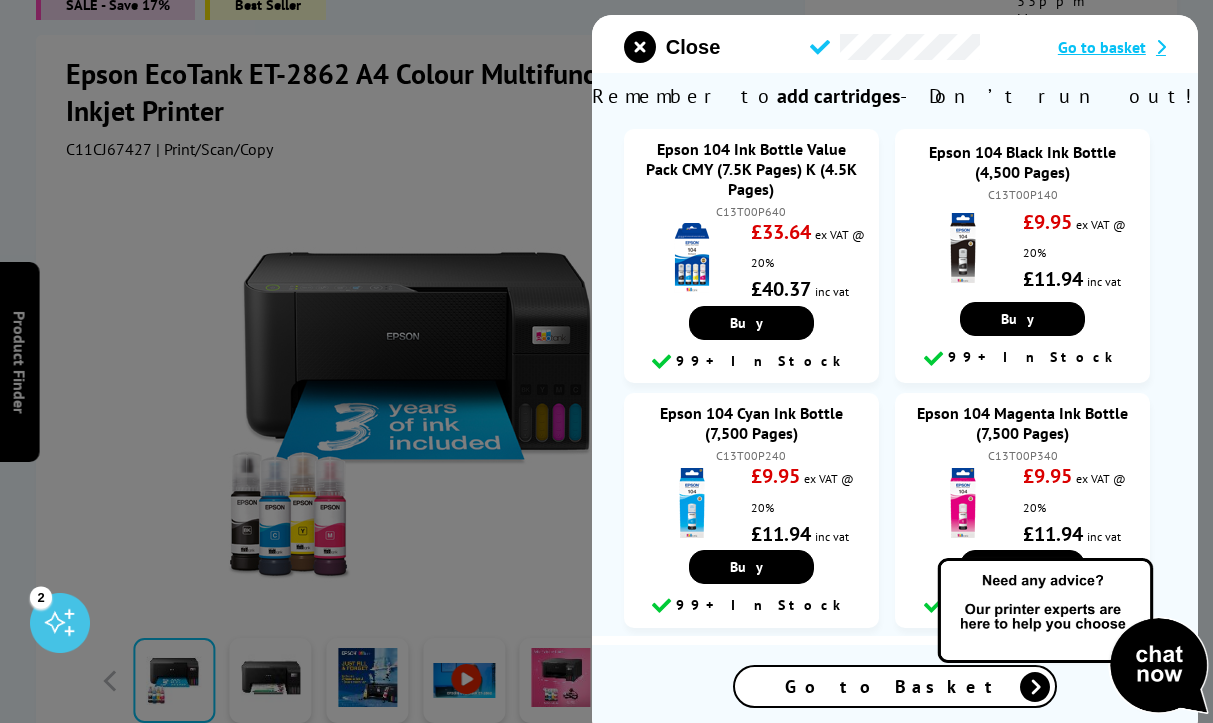 click at bounding box center (1156, 47) 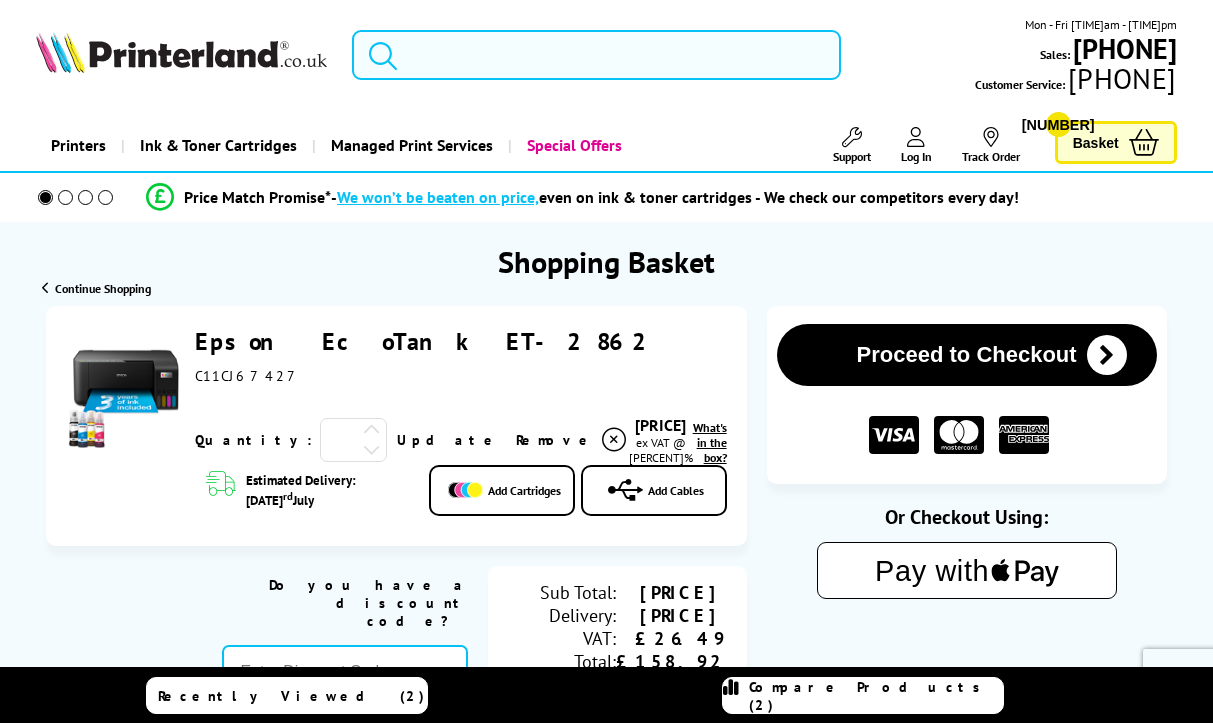 scroll, scrollTop: 0, scrollLeft: 0, axis: both 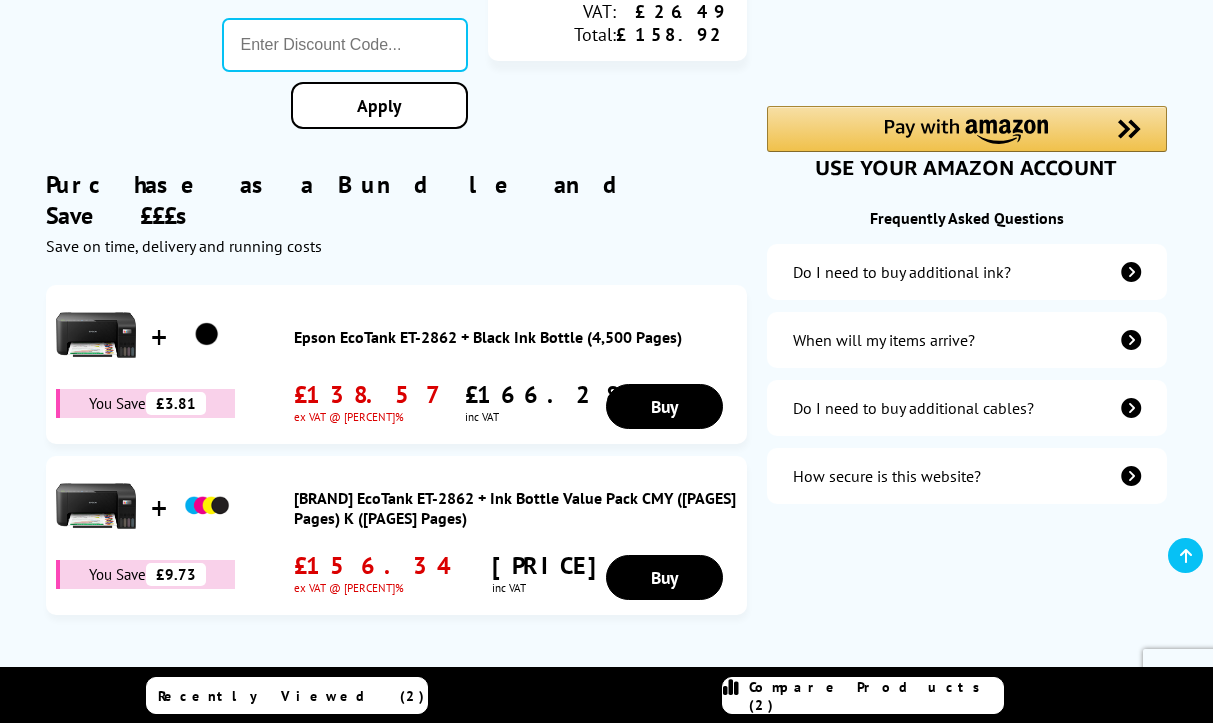 click at bounding box center [1131, 340] 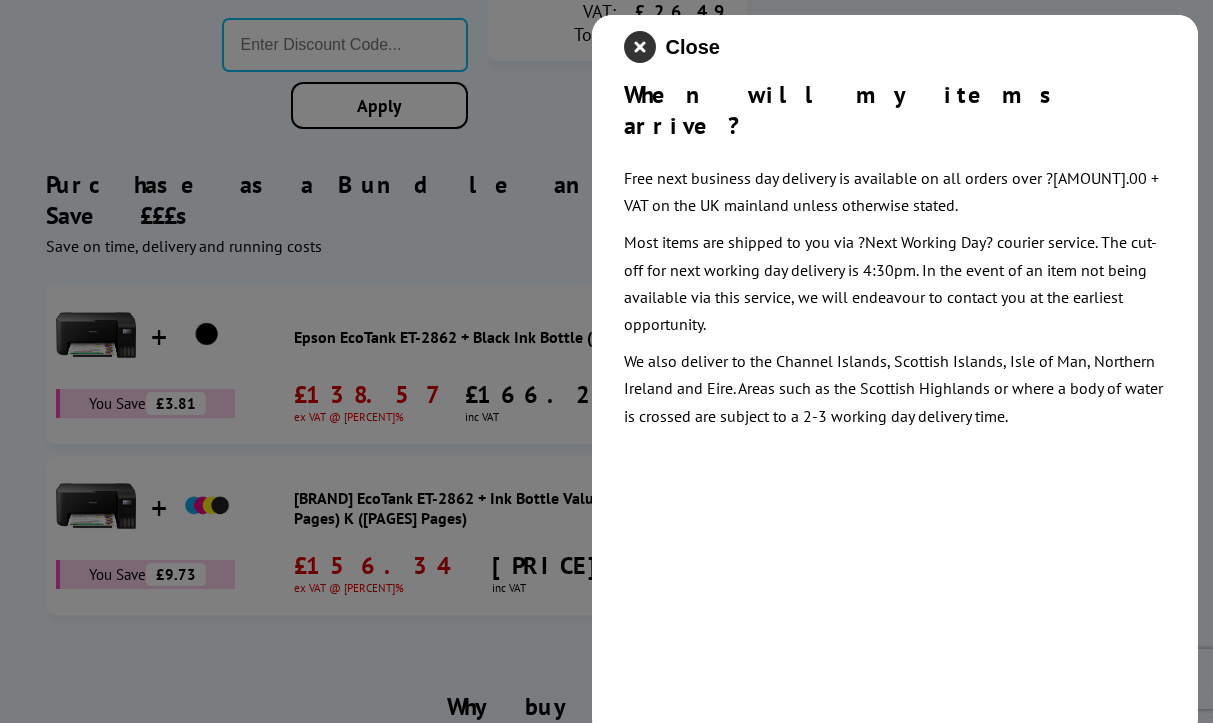 click at bounding box center [640, 47] 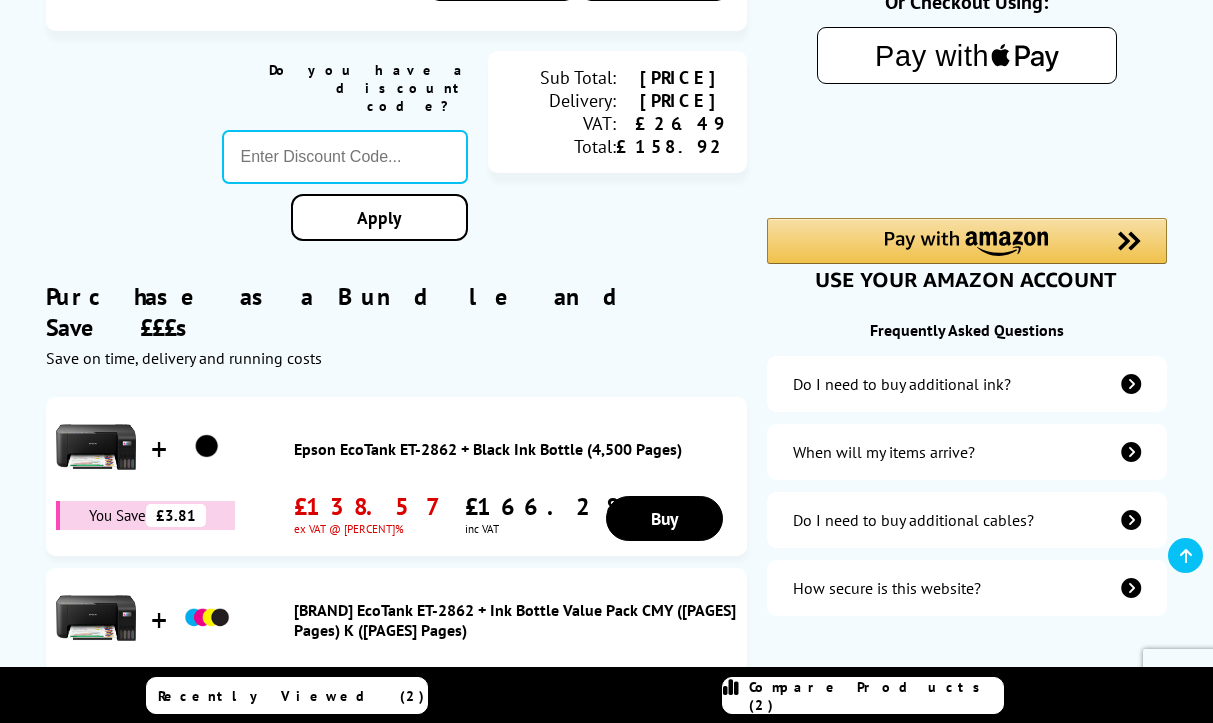scroll, scrollTop: 509, scrollLeft: 0, axis: vertical 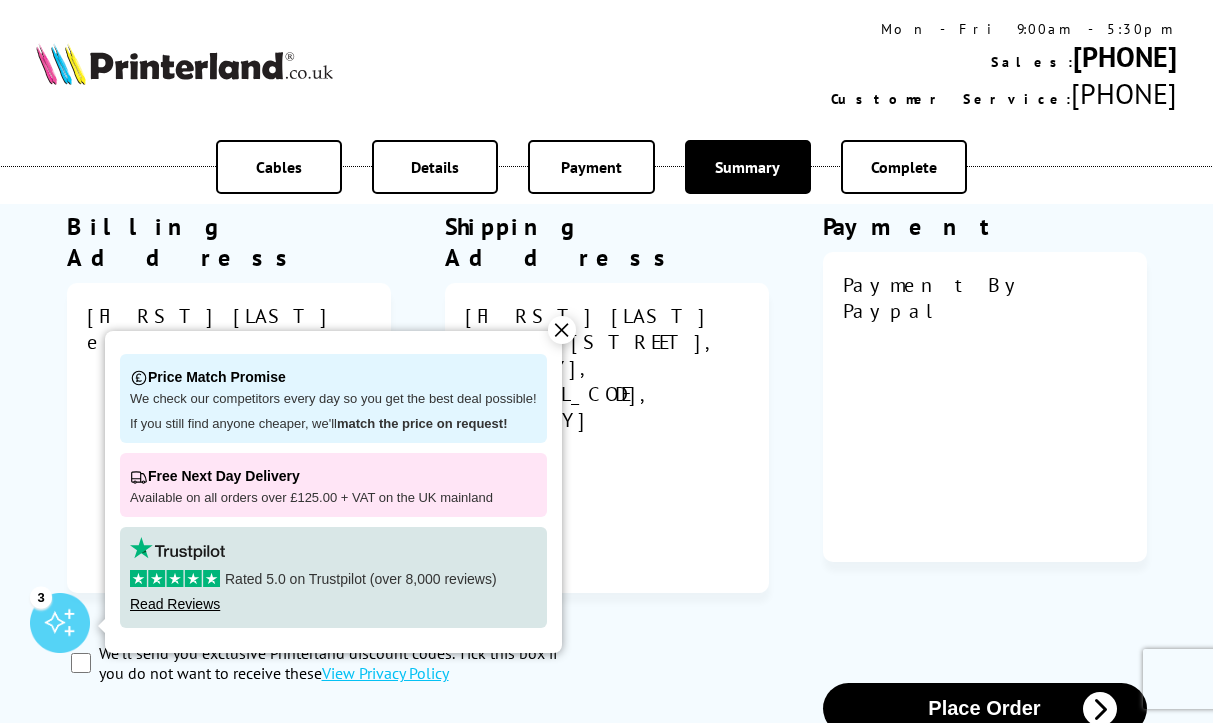 click at bounding box center (1100, 709) 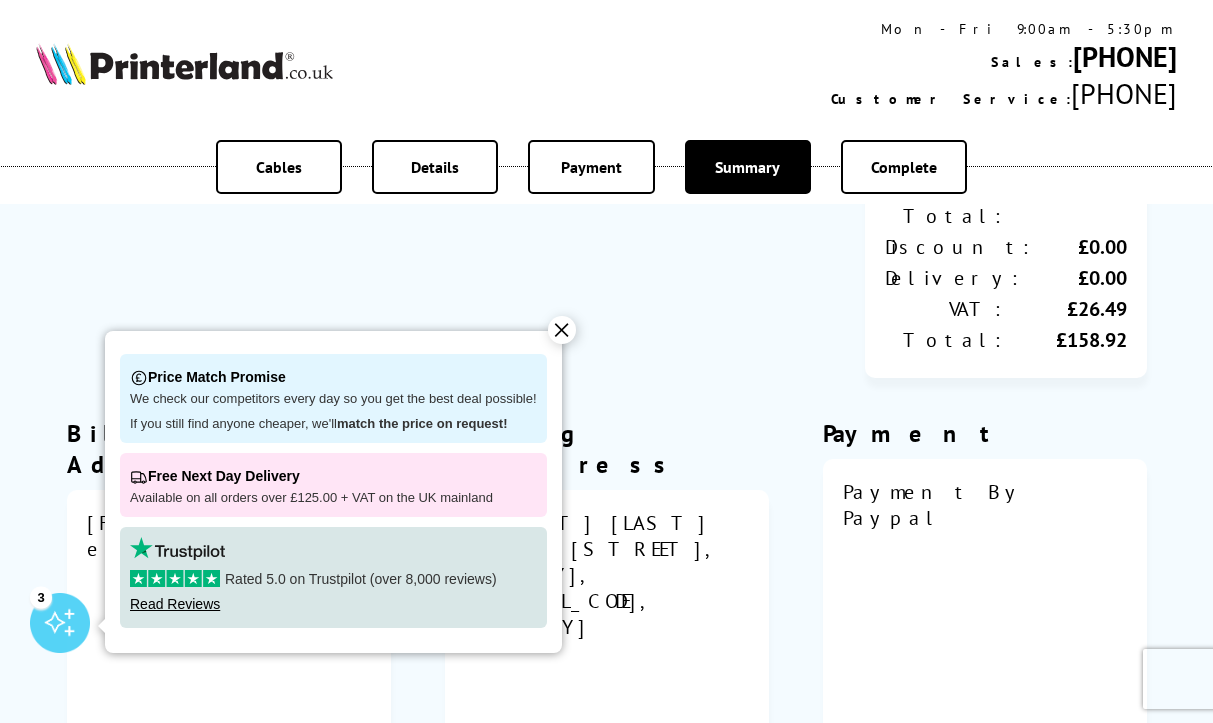 scroll, scrollTop: 142, scrollLeft: 0, axis: vertical 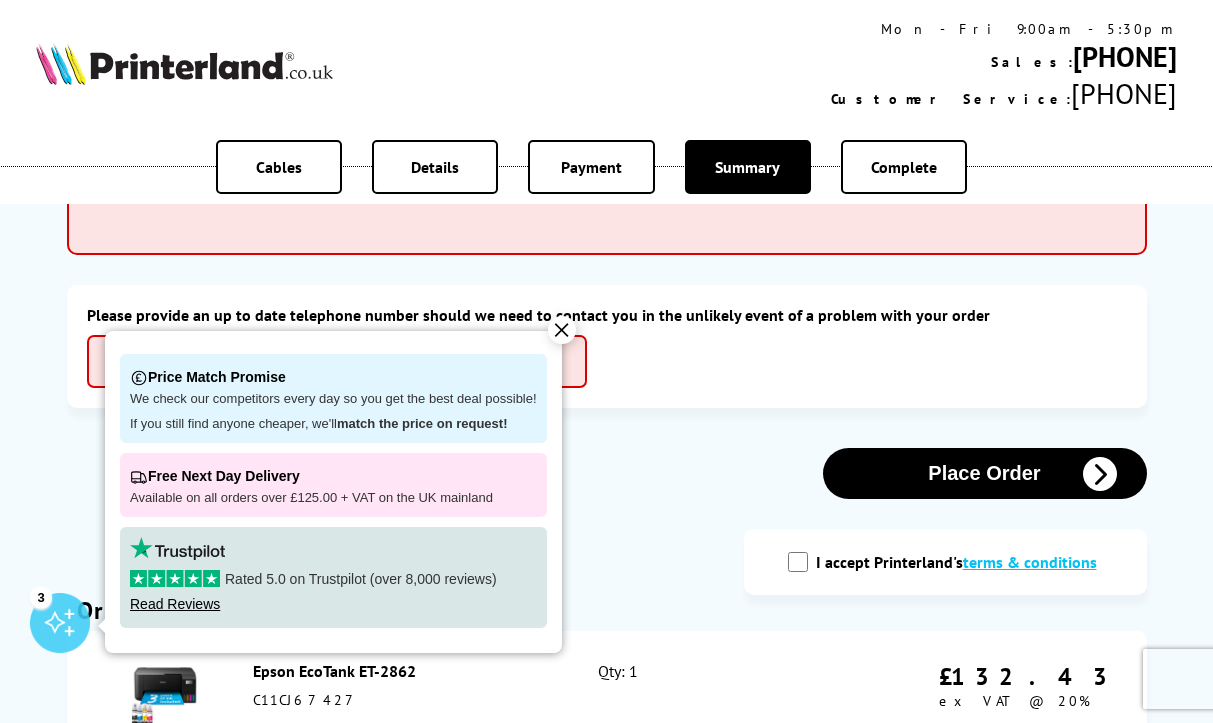 click at bounding box center [1100, 474] 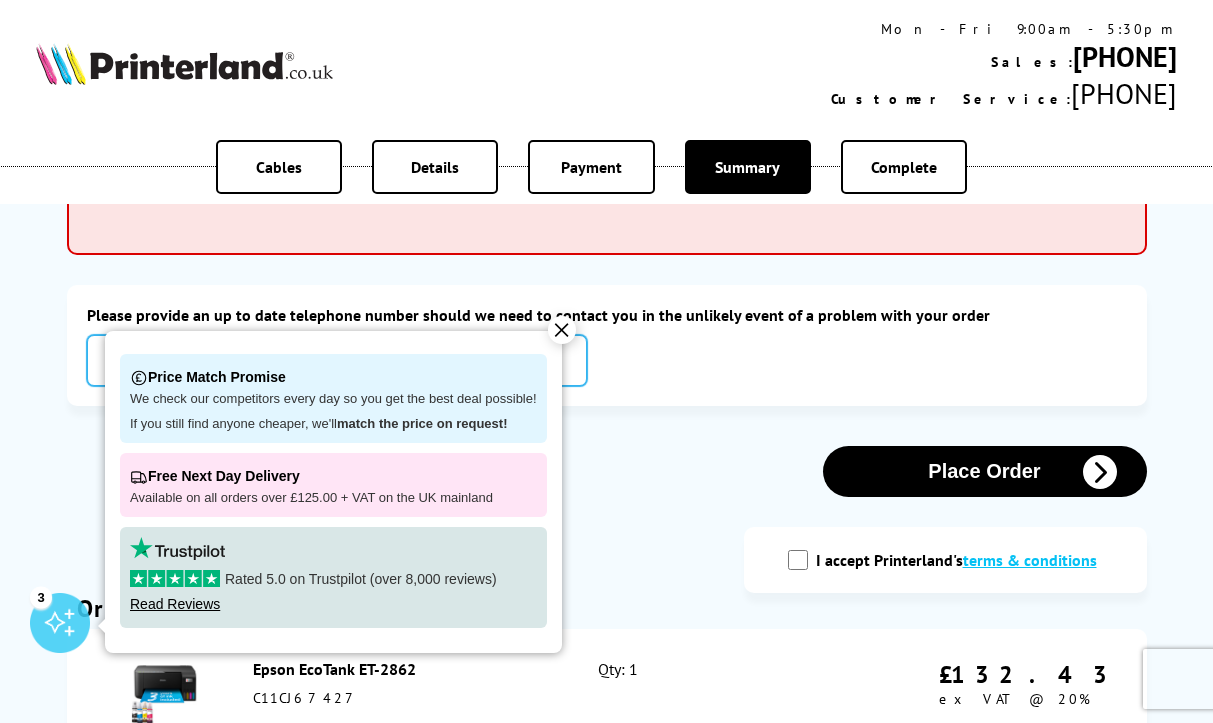 type 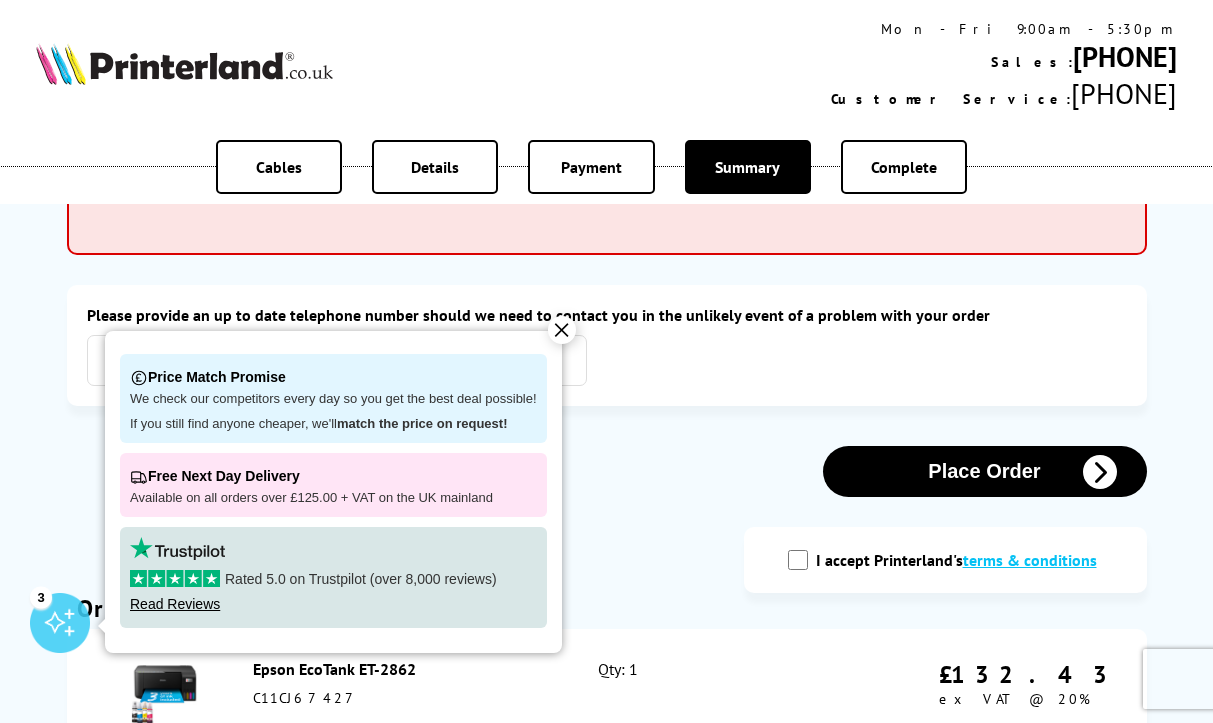 drag, startPoint x: 859, startPoint y: 473, endPoint x: 824, endPoint y: 488, distance: 38.078865 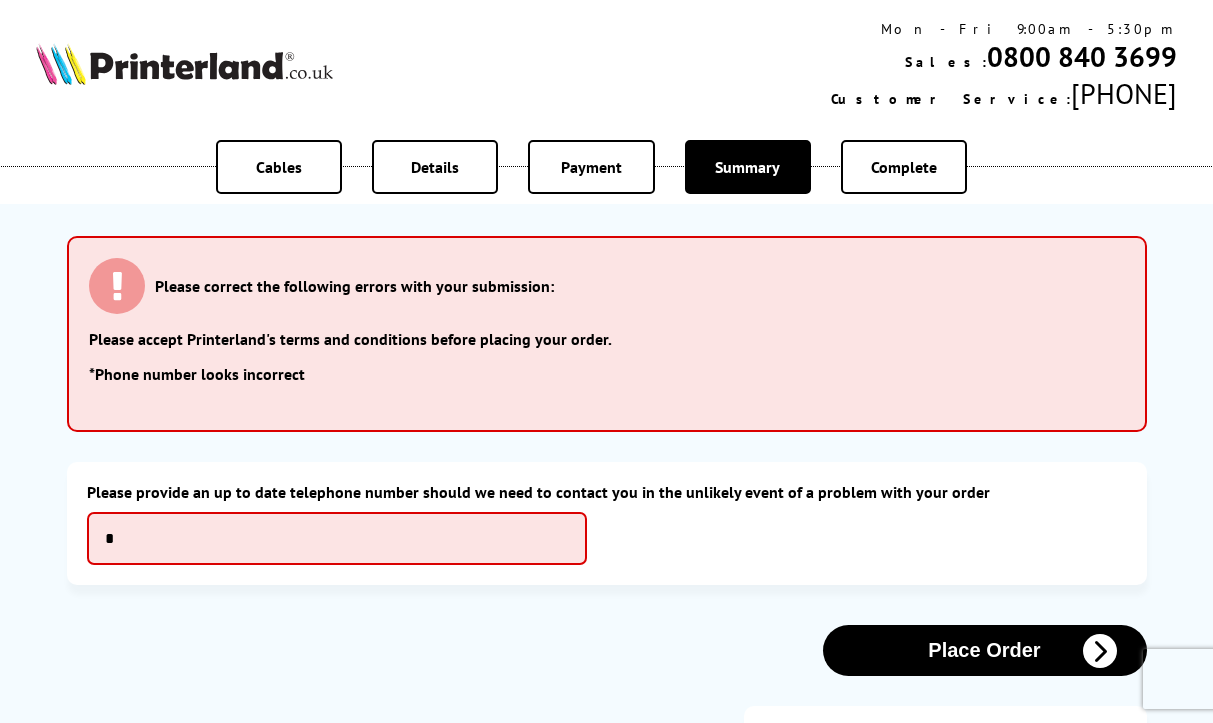 scroll, scrollTop: 0, scrollLeft: 0, axis: both 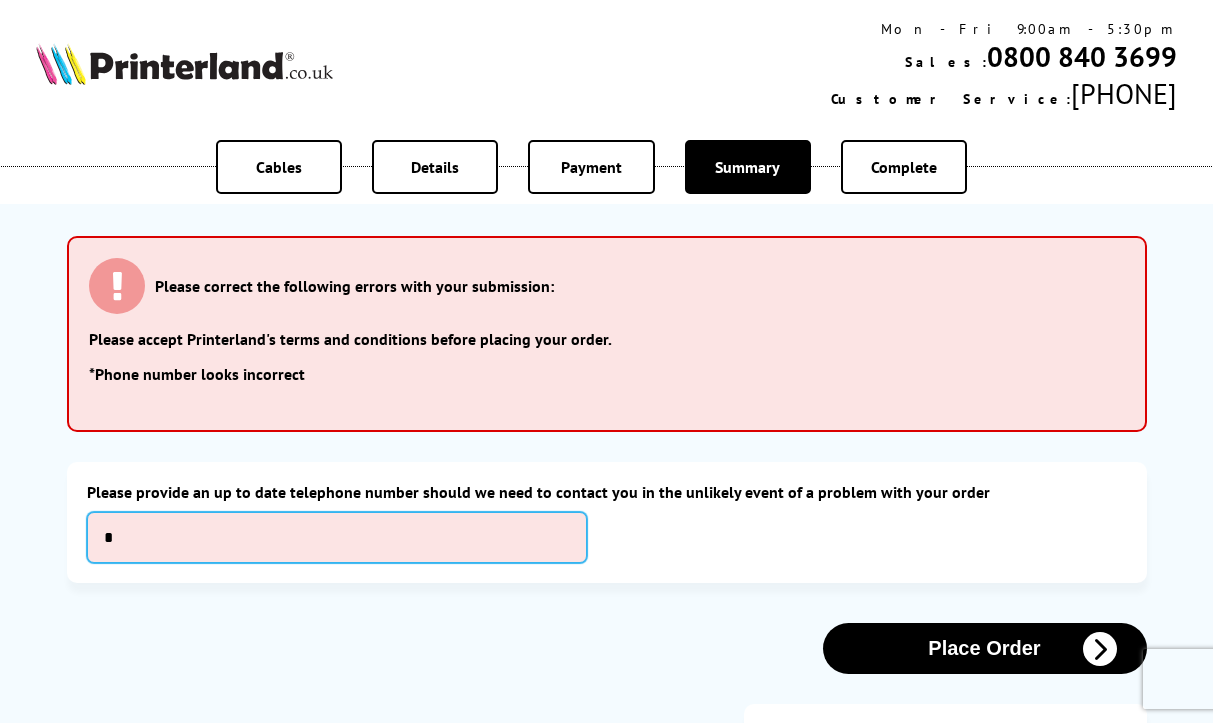 click at bounding box center (337, 537) 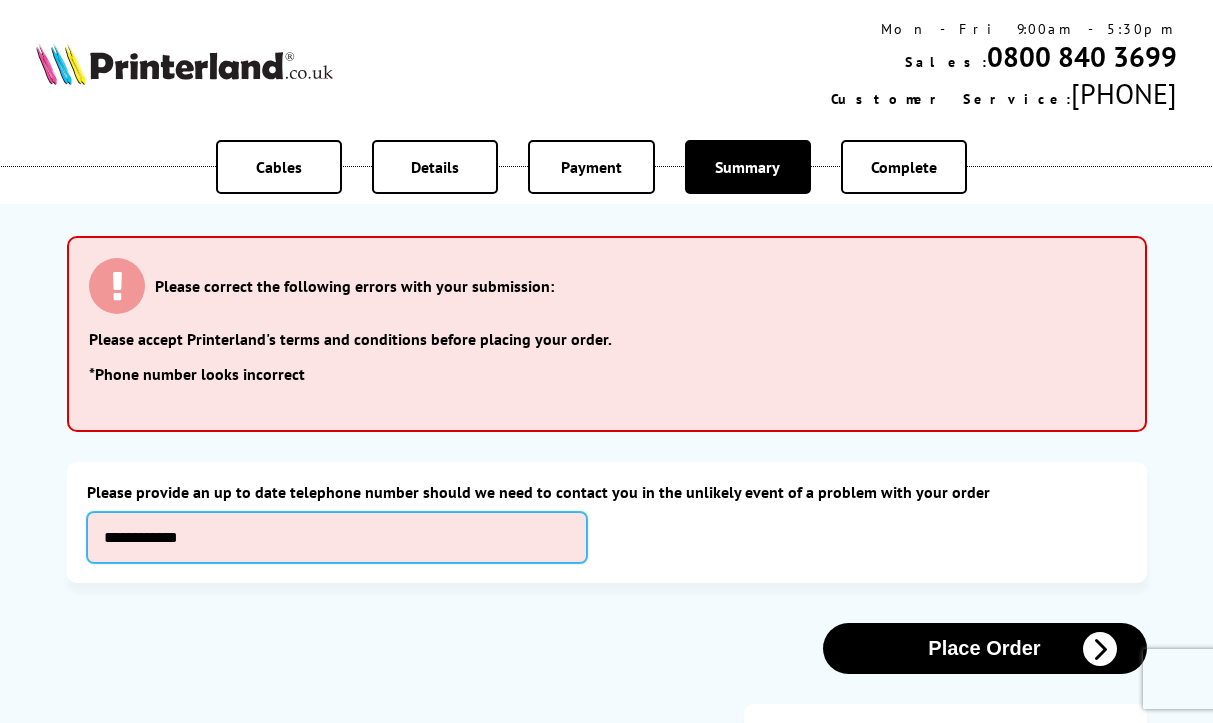 type on "**********" 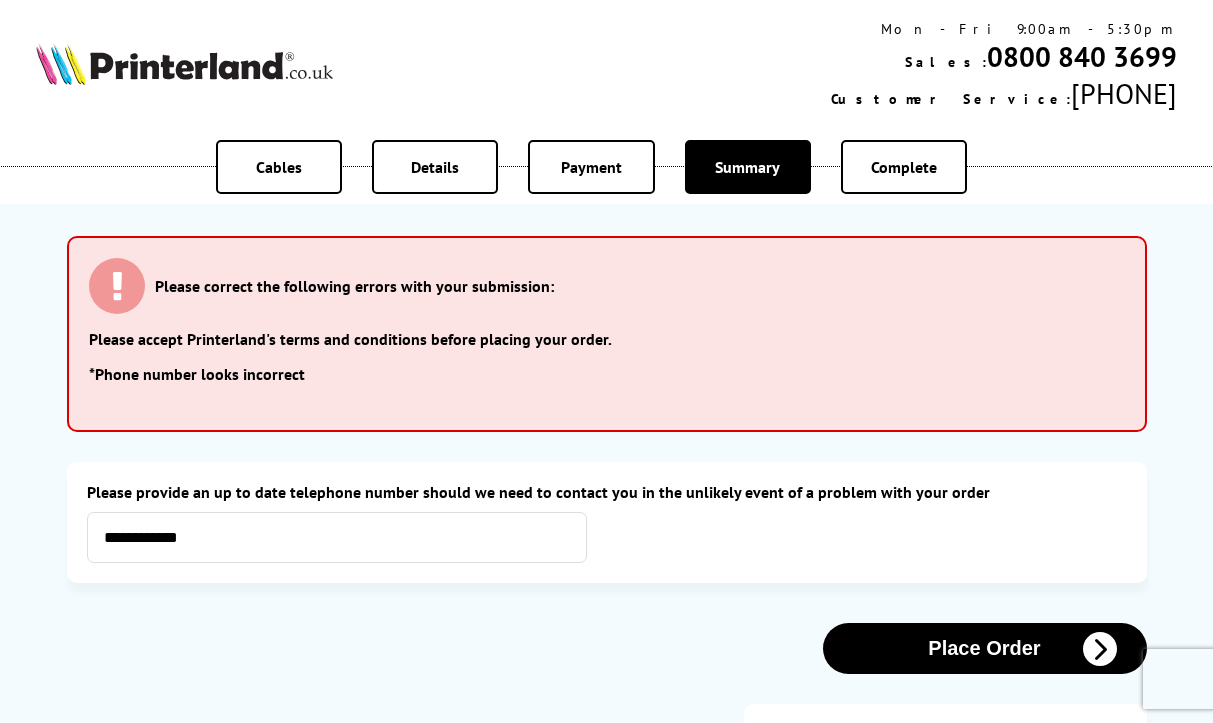 click on "Please accept Printerland's terms and conditions before placing your order." at bounding box center [607, 339] 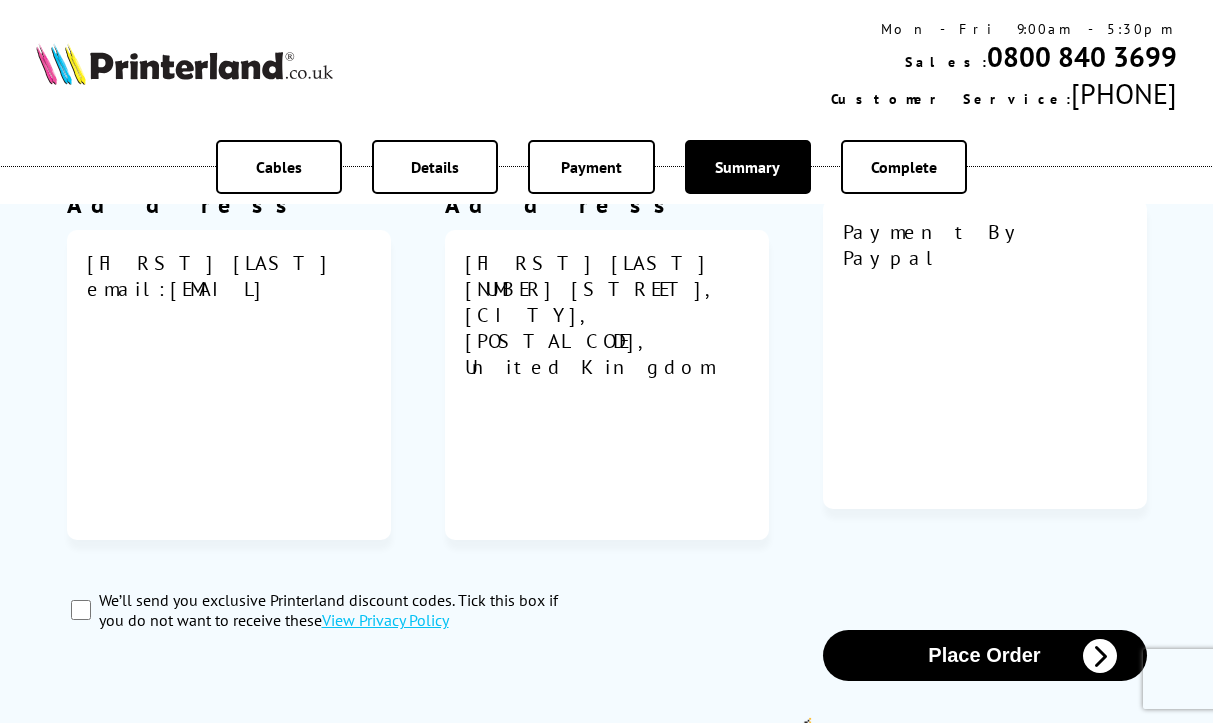 scroll, scrollTop: 1049, scrollLeft: 0, axis: vertical 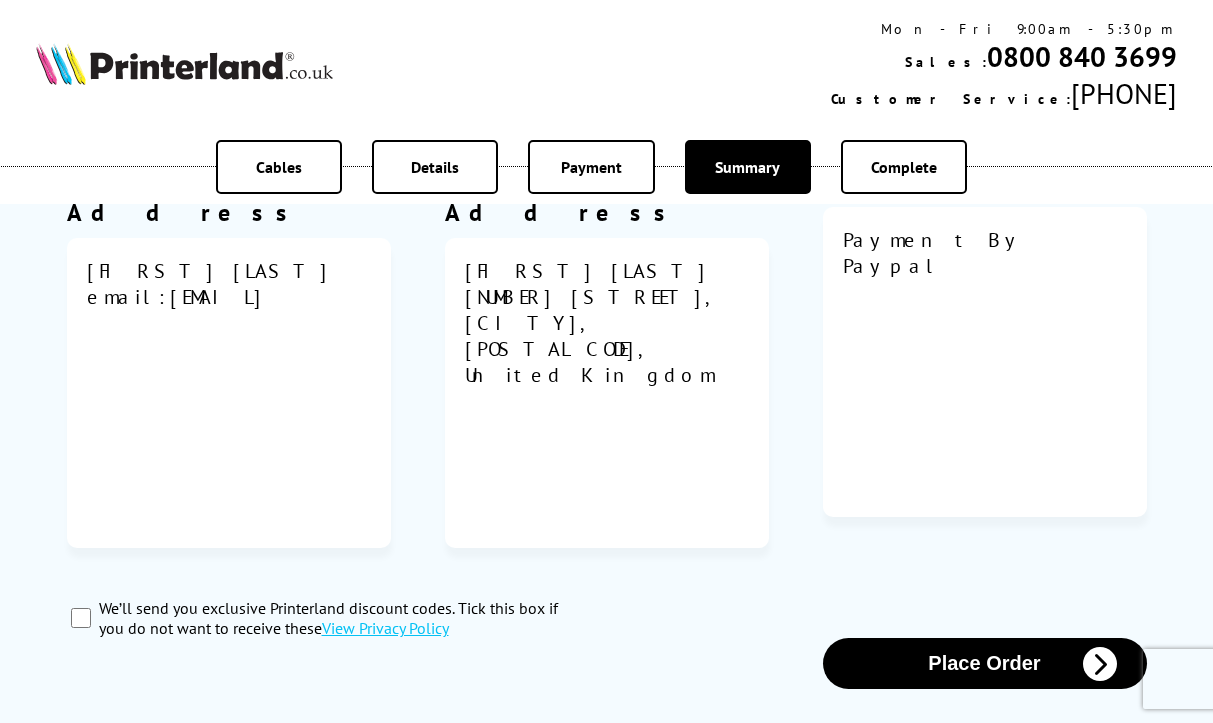click on "Place Order" at bounding box center (985, 663) 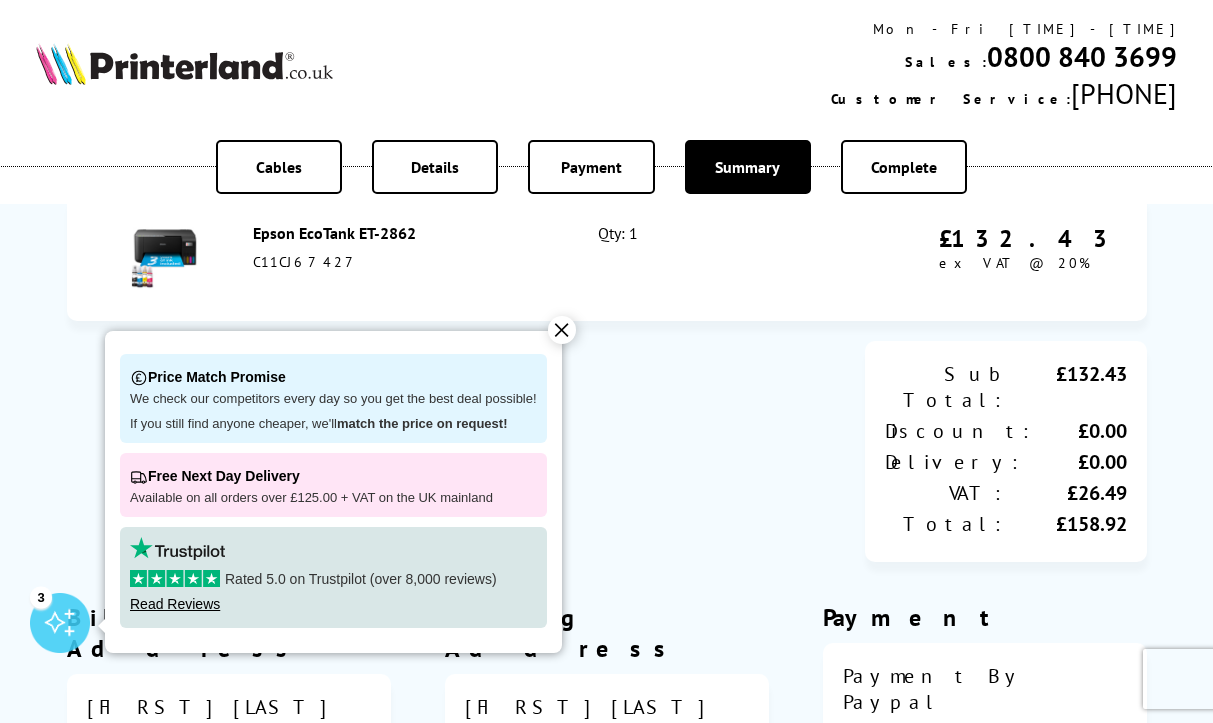 scroll, scrollTop: 578, scrollLeft: 0, axis: vertical 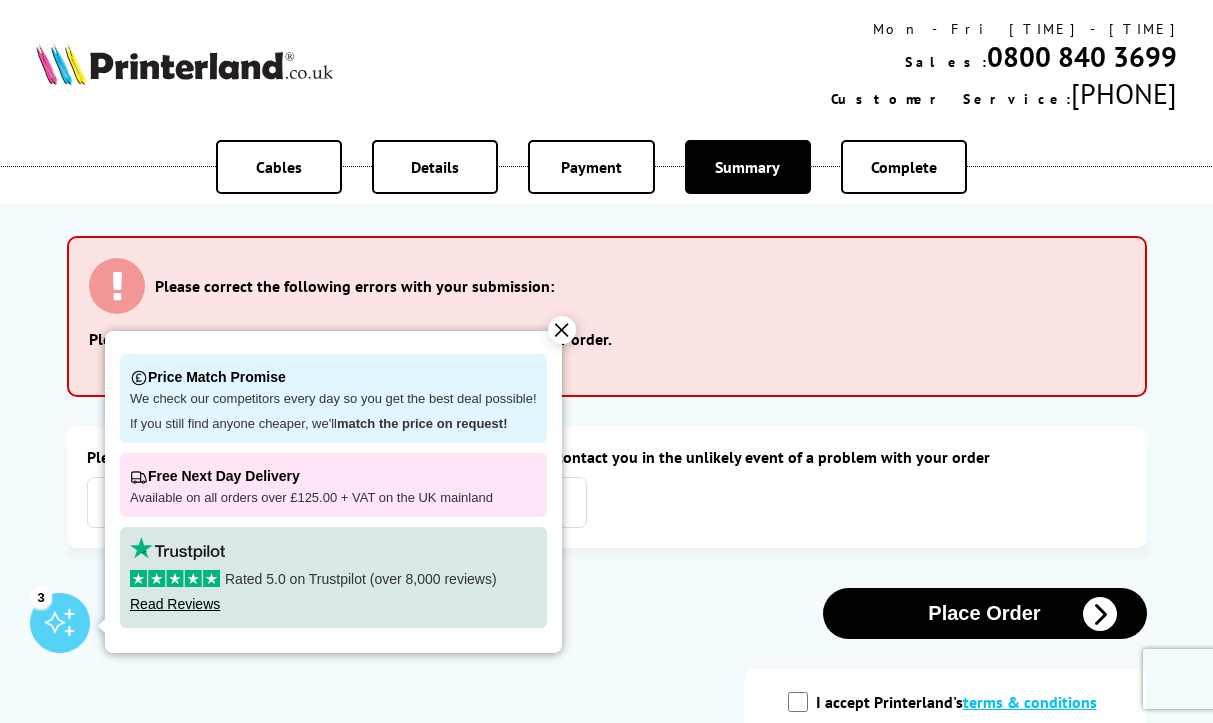 click on "✕" at bounding box center [562, 330] 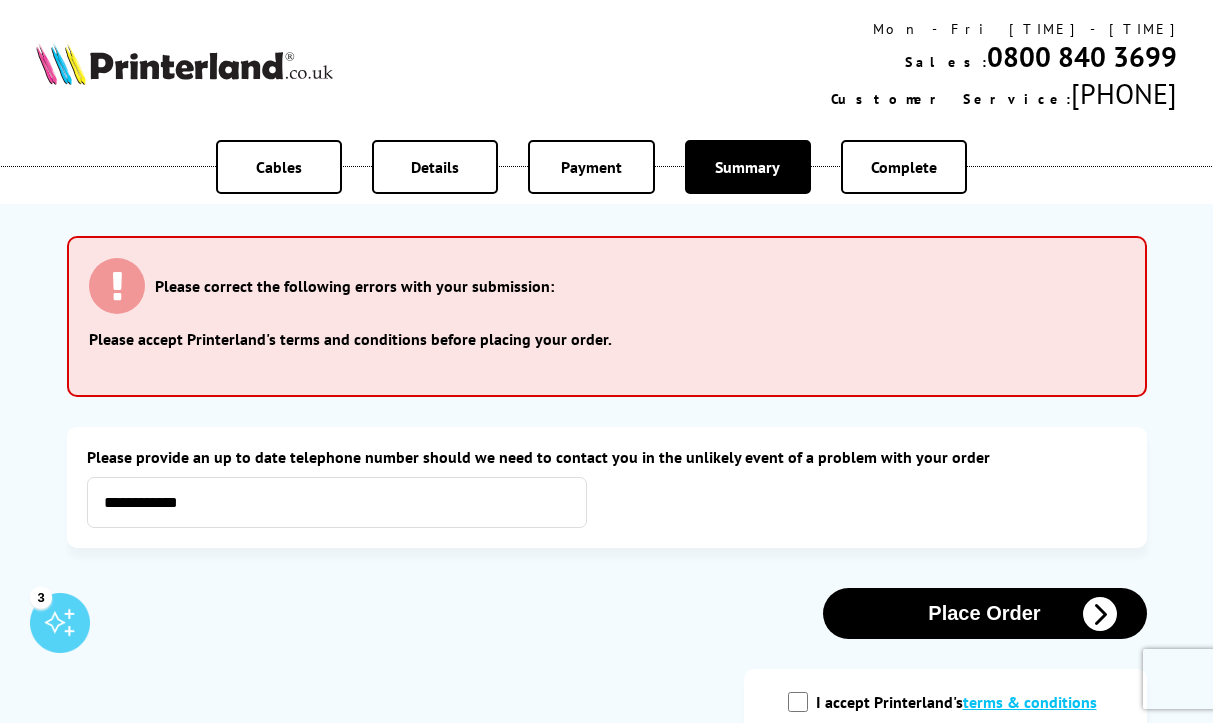click on "Cables
Details
Payment
Summary
Complete
Please correct the following errors with your submission:
Please accept Printerland's terms and conditions before placing your order." at bounding box center [606, 906] 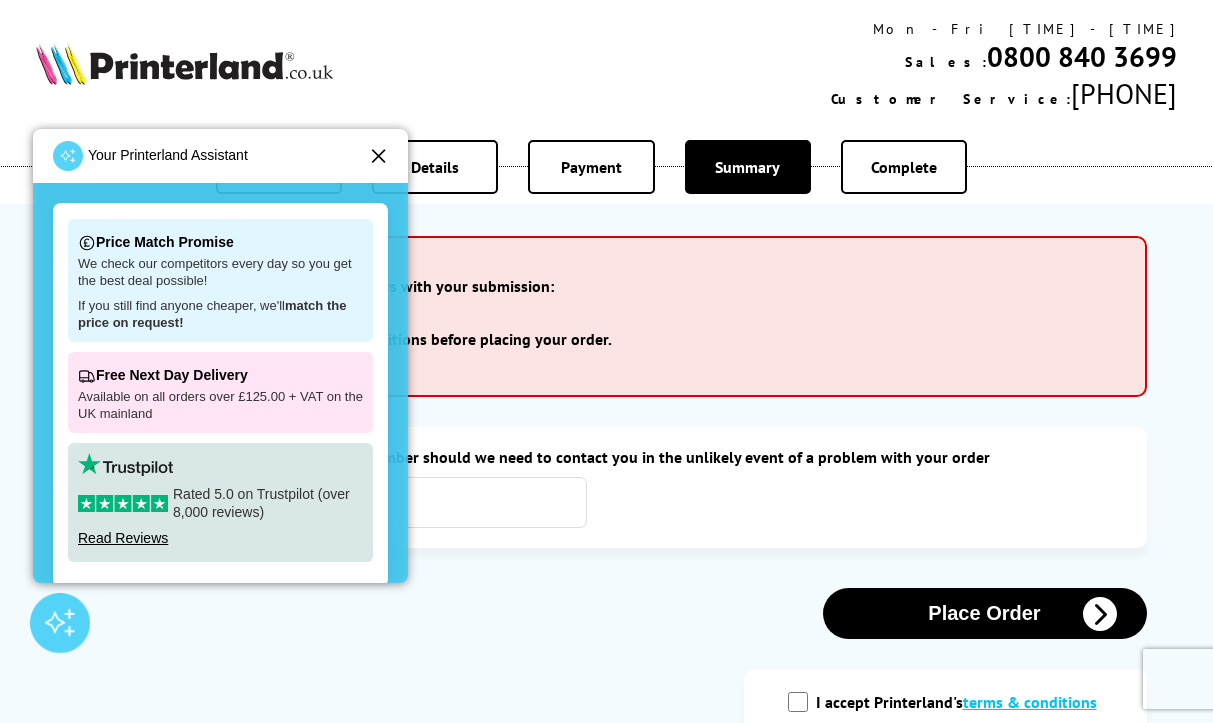 click on "✕" at bounding box center [378, 156] 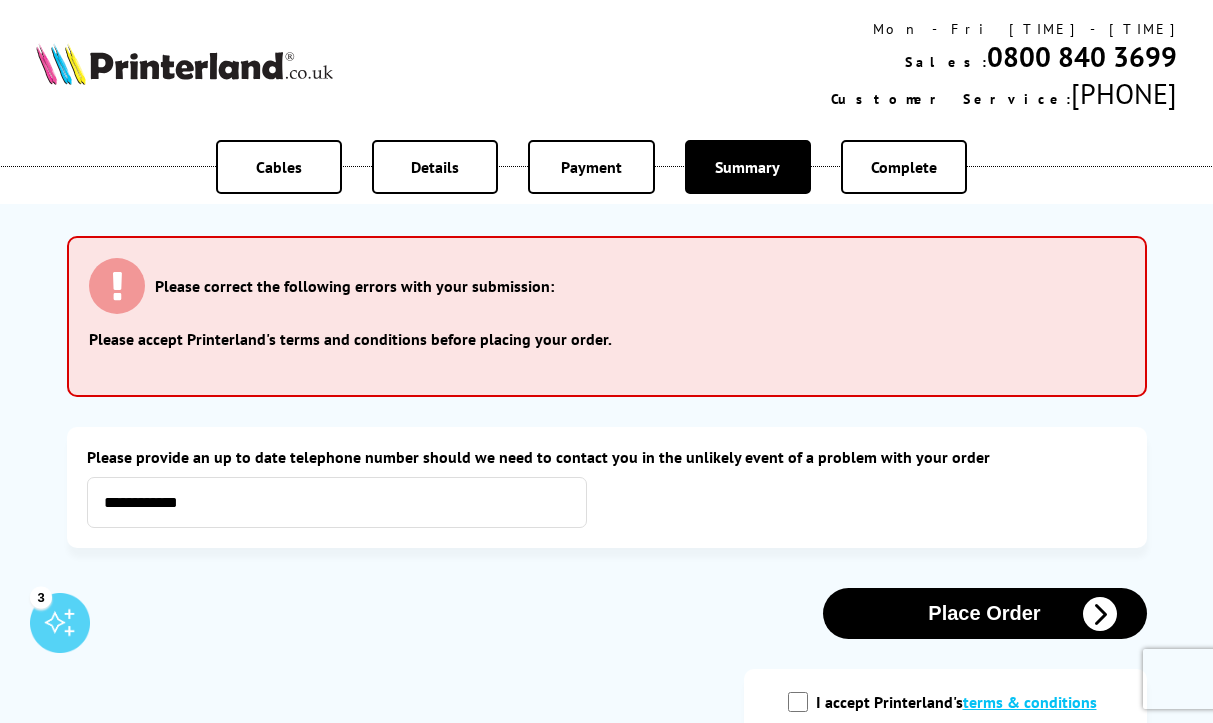 click on "Details" at bounding box center (279, 167) 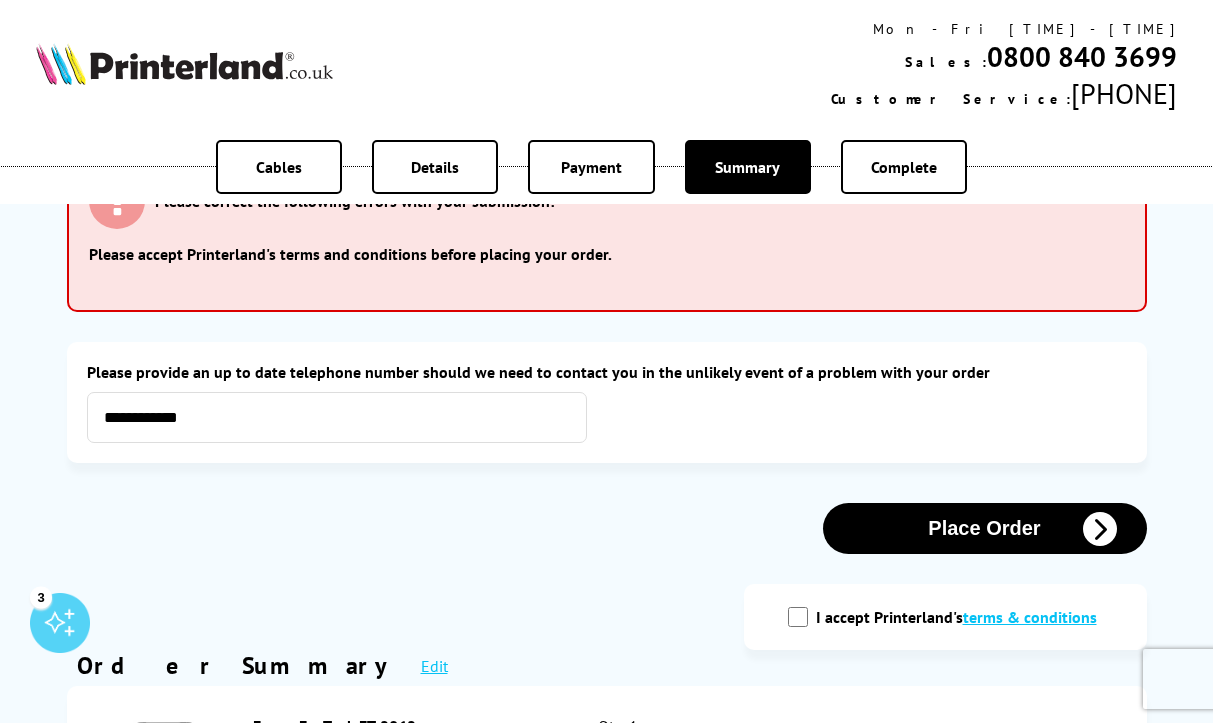scroll, scrollTop: 98, scrollLeft: 0, axis: vertical 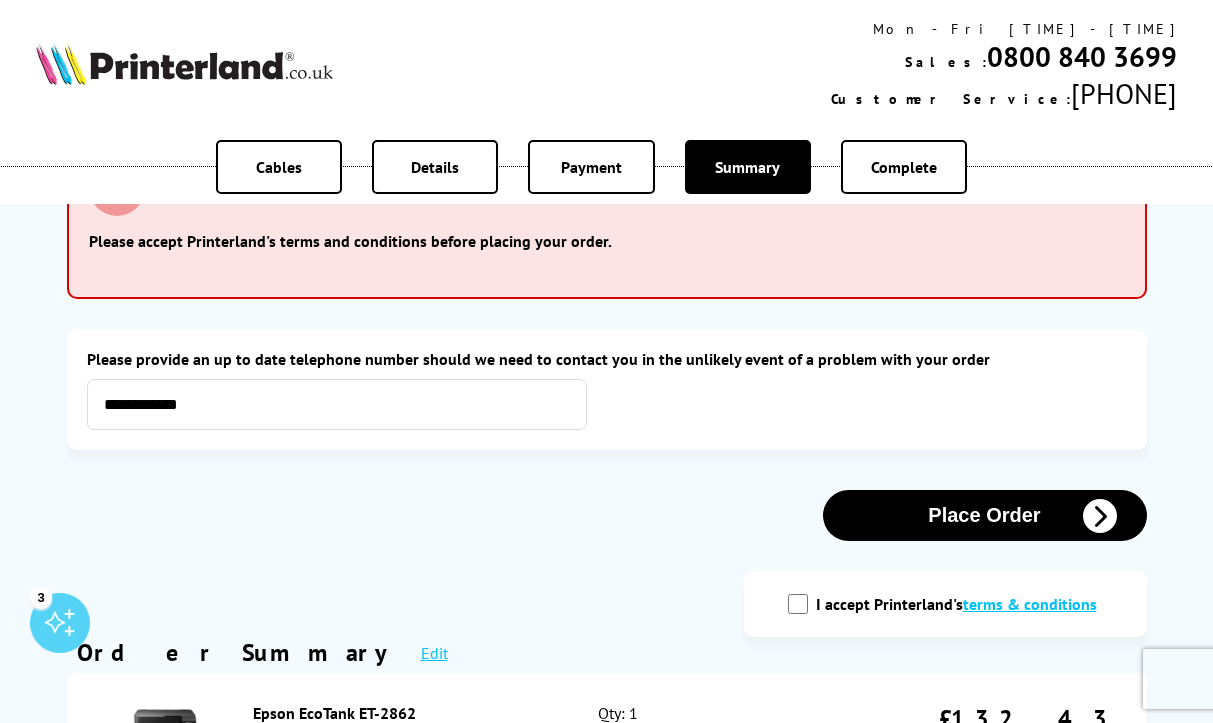 click on "I accept Printerland's  terms & conditions" at bounding box center (798, 604) 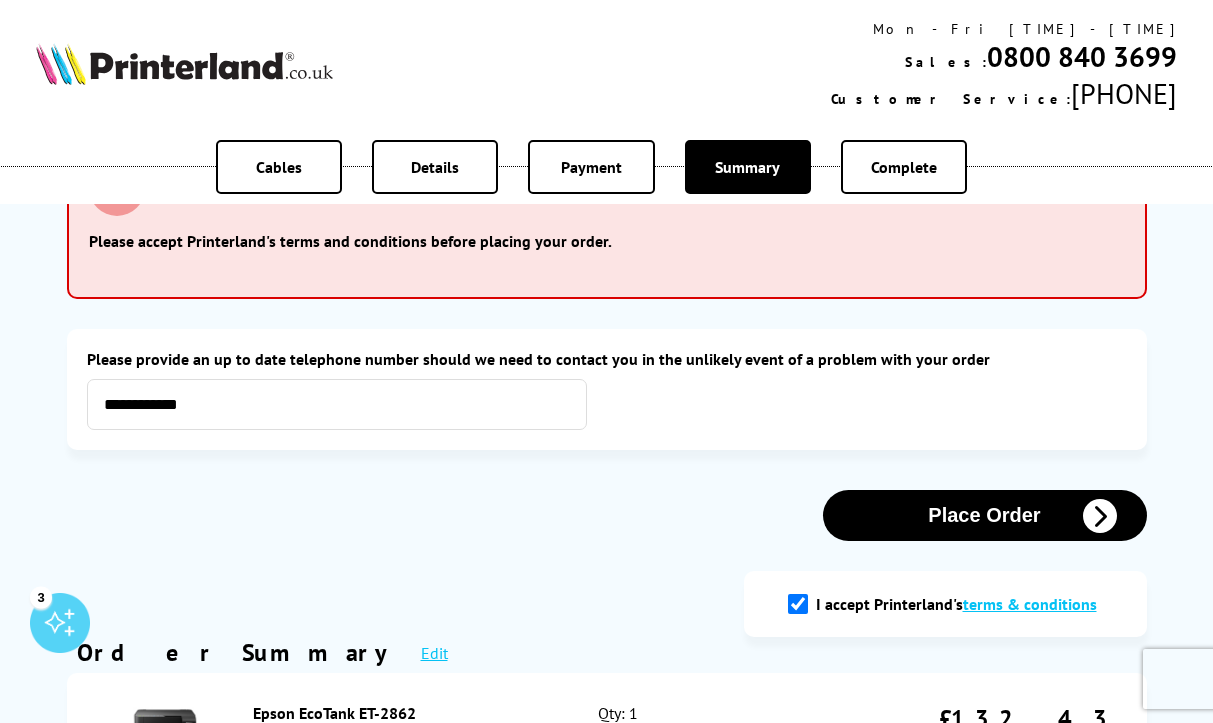 click on "Place Order" at bounding box center (985, 515) 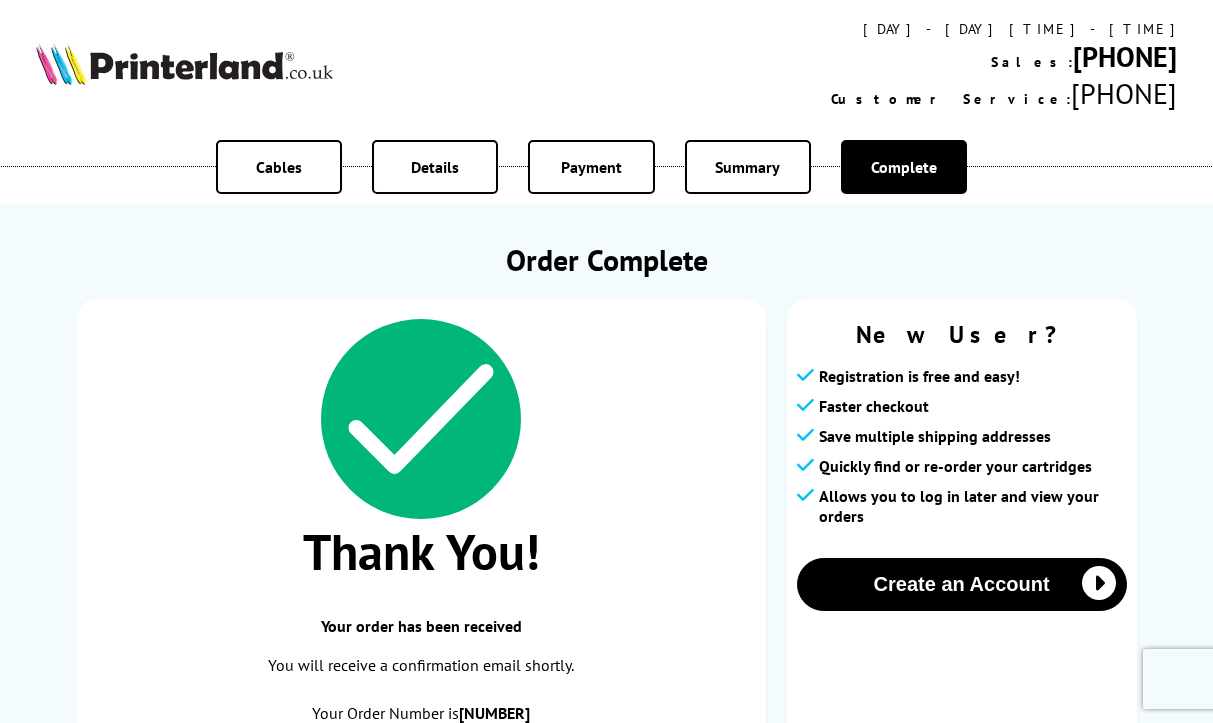 scroll, scrollTop: 0, scrollLeft: 0, axis: both 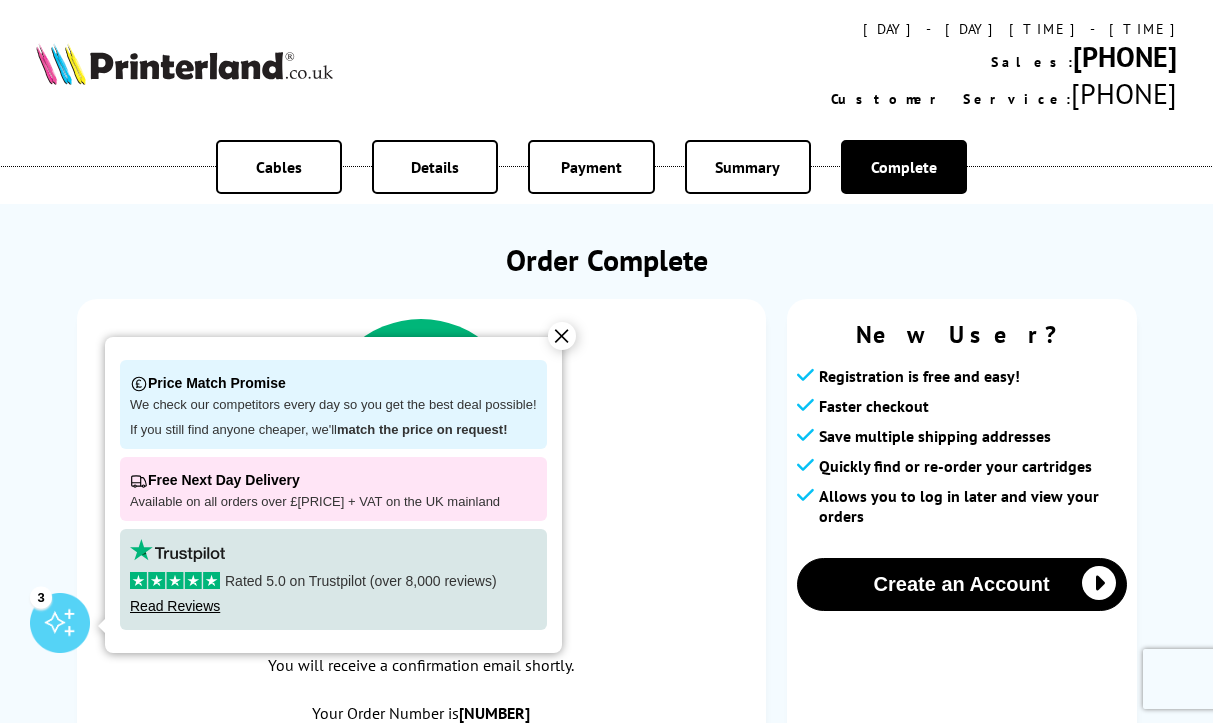 click at bounding box center [421, 419] 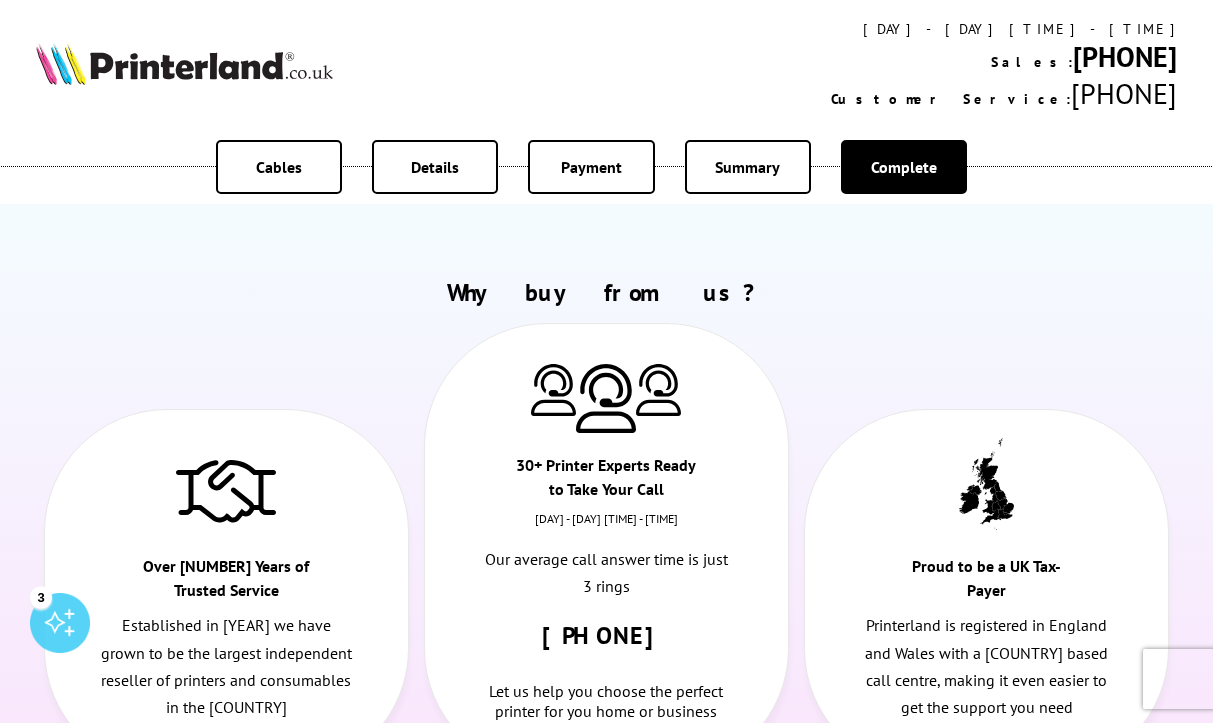 scroll, scrollTop: 817, scrollLeft: 0, axis: vertical 